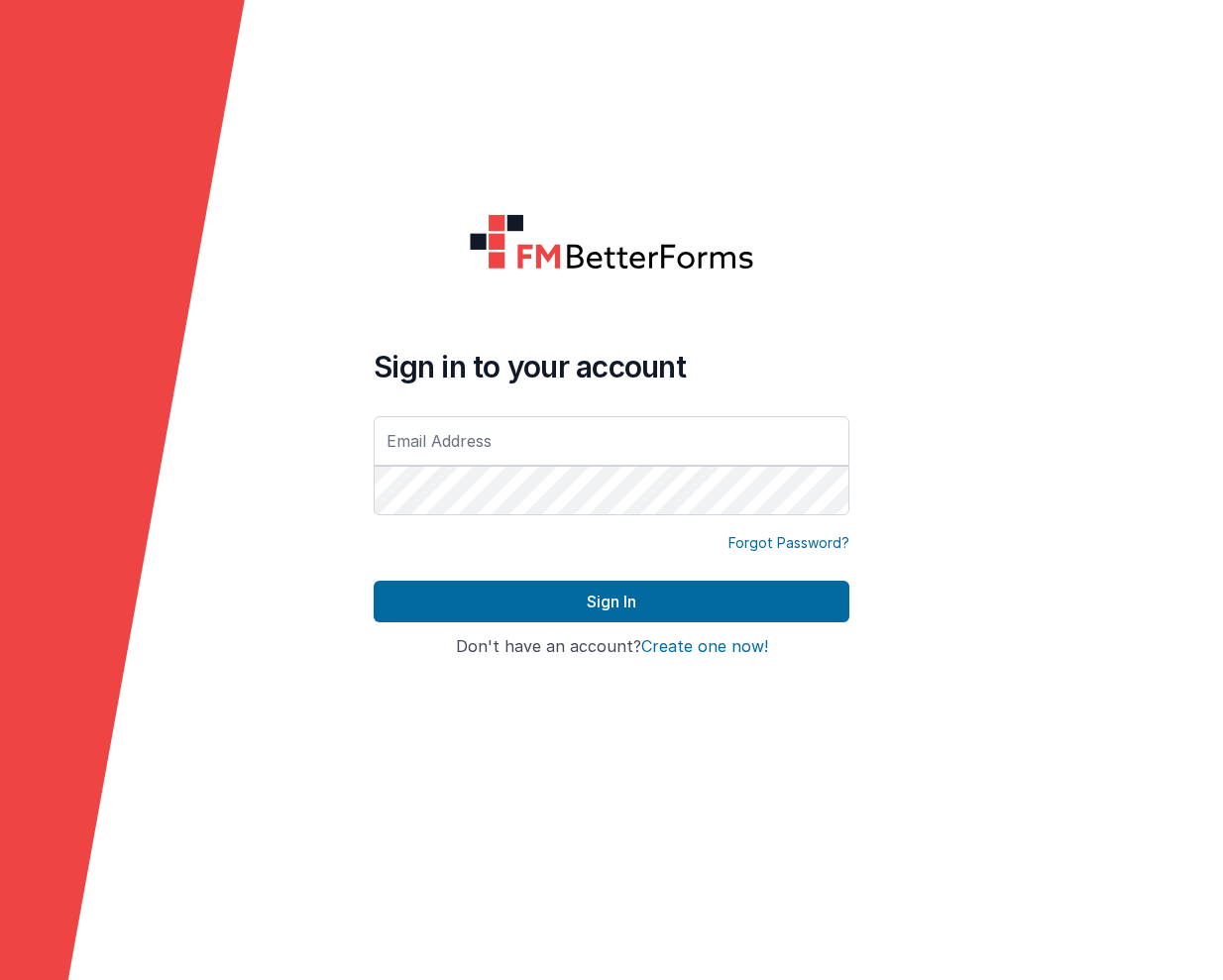 scroll, scrollTop: 0, scrollLeft: 0, axis: both 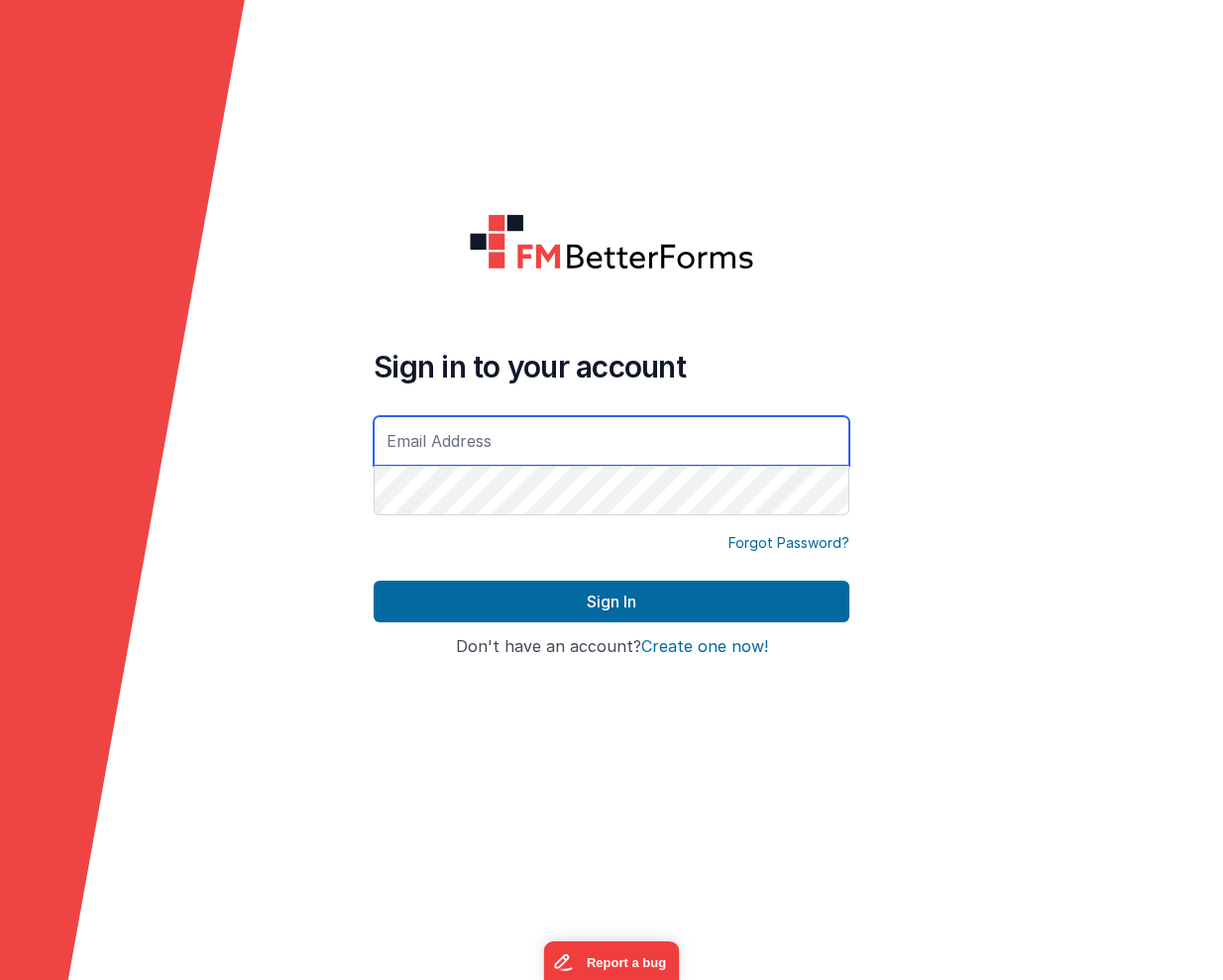 type on "[EMAIL]" 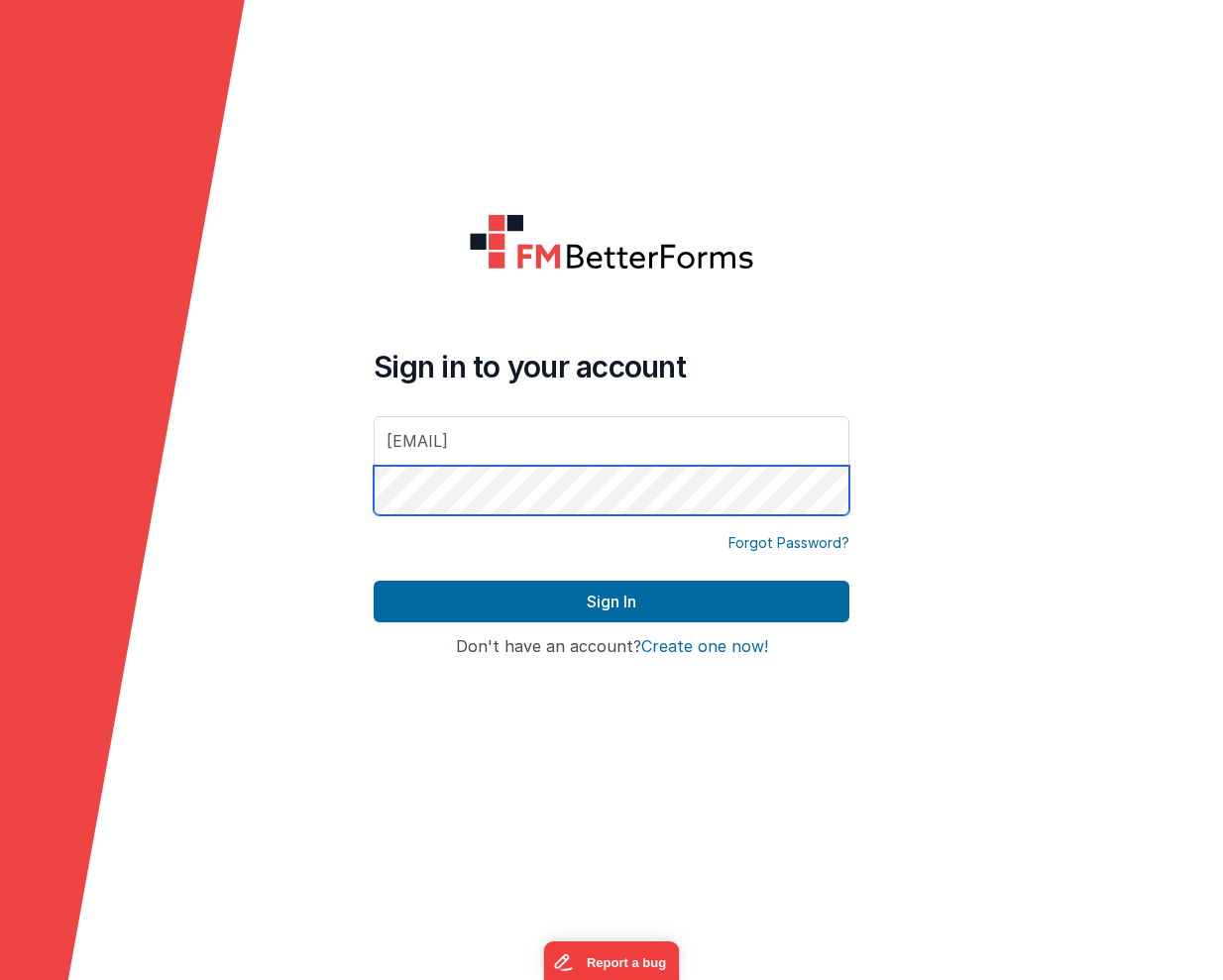click on "Sign In" at bounding box center [612, 601] 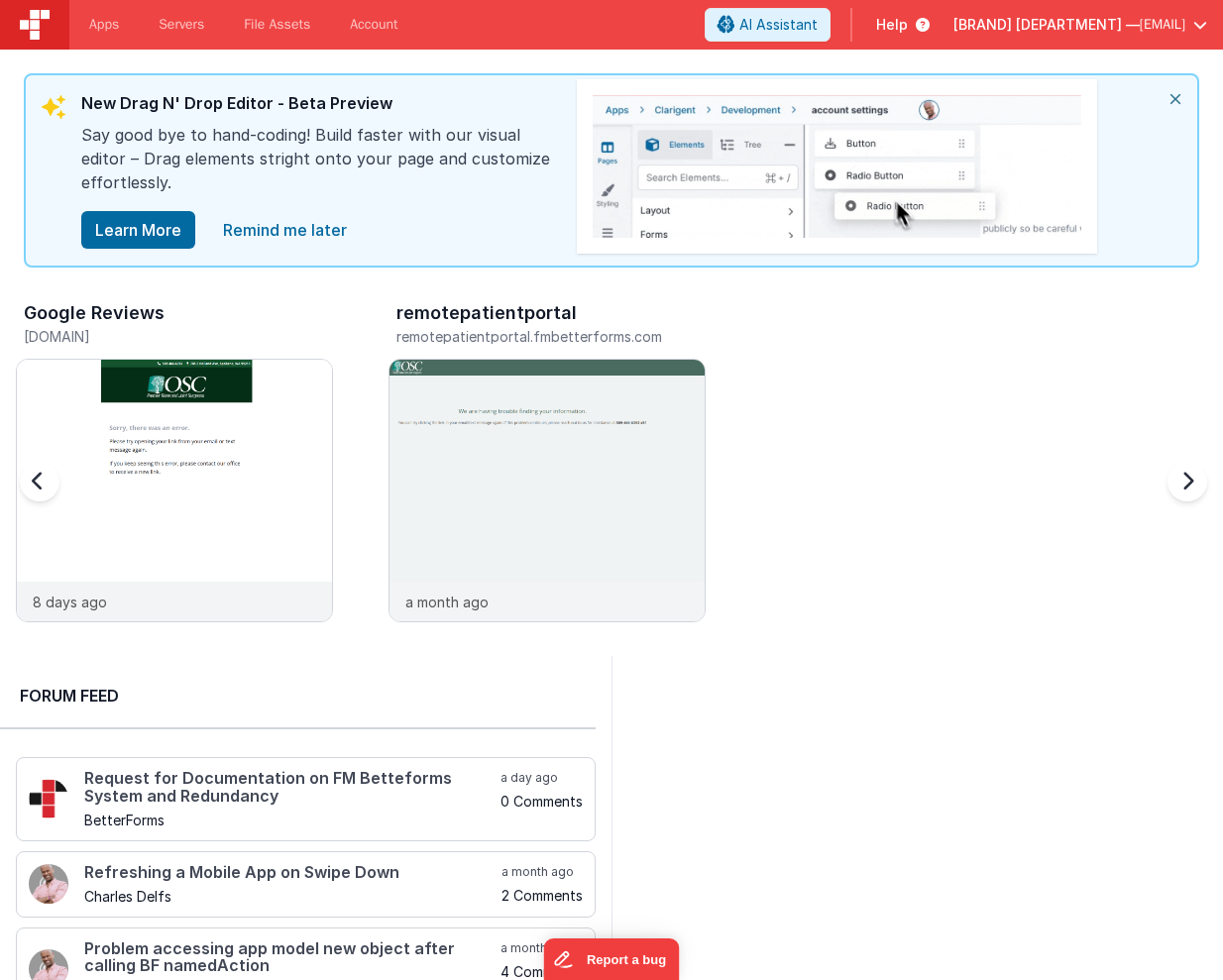 click on "Google Reviews" at bounding box center [94, 313] 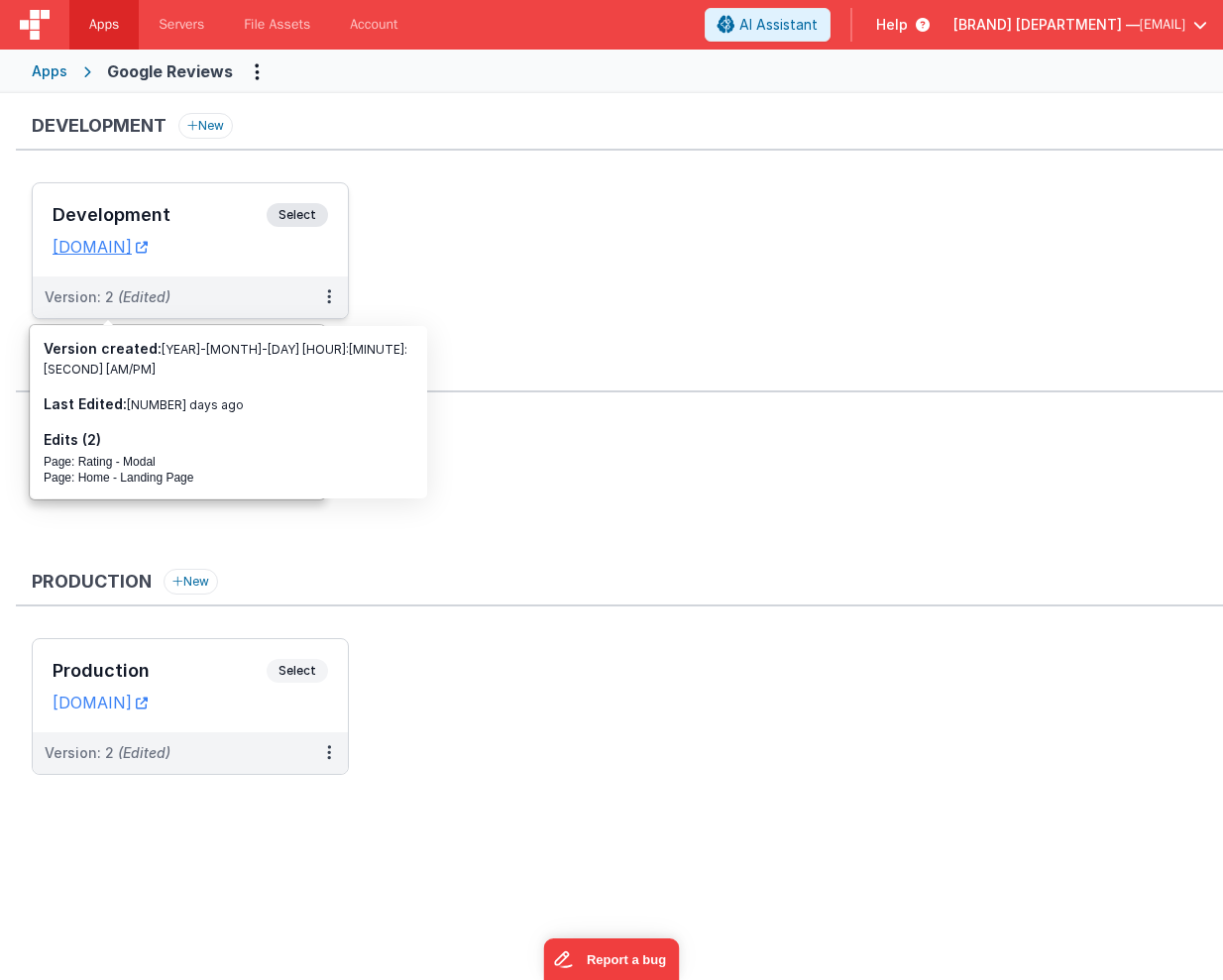 click on "Select" at bounding box center [297, 215] 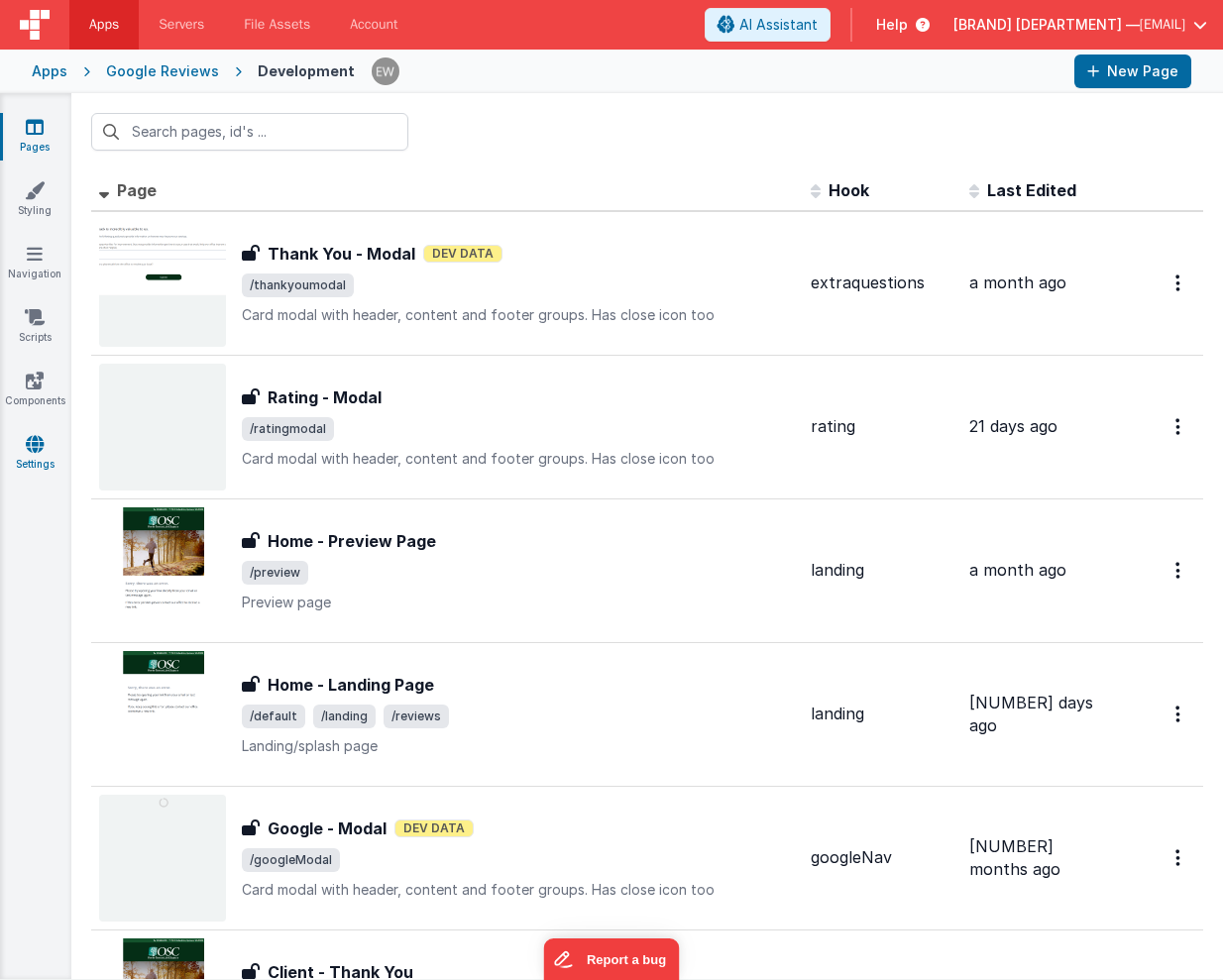 click at bounding box center (35, 444) 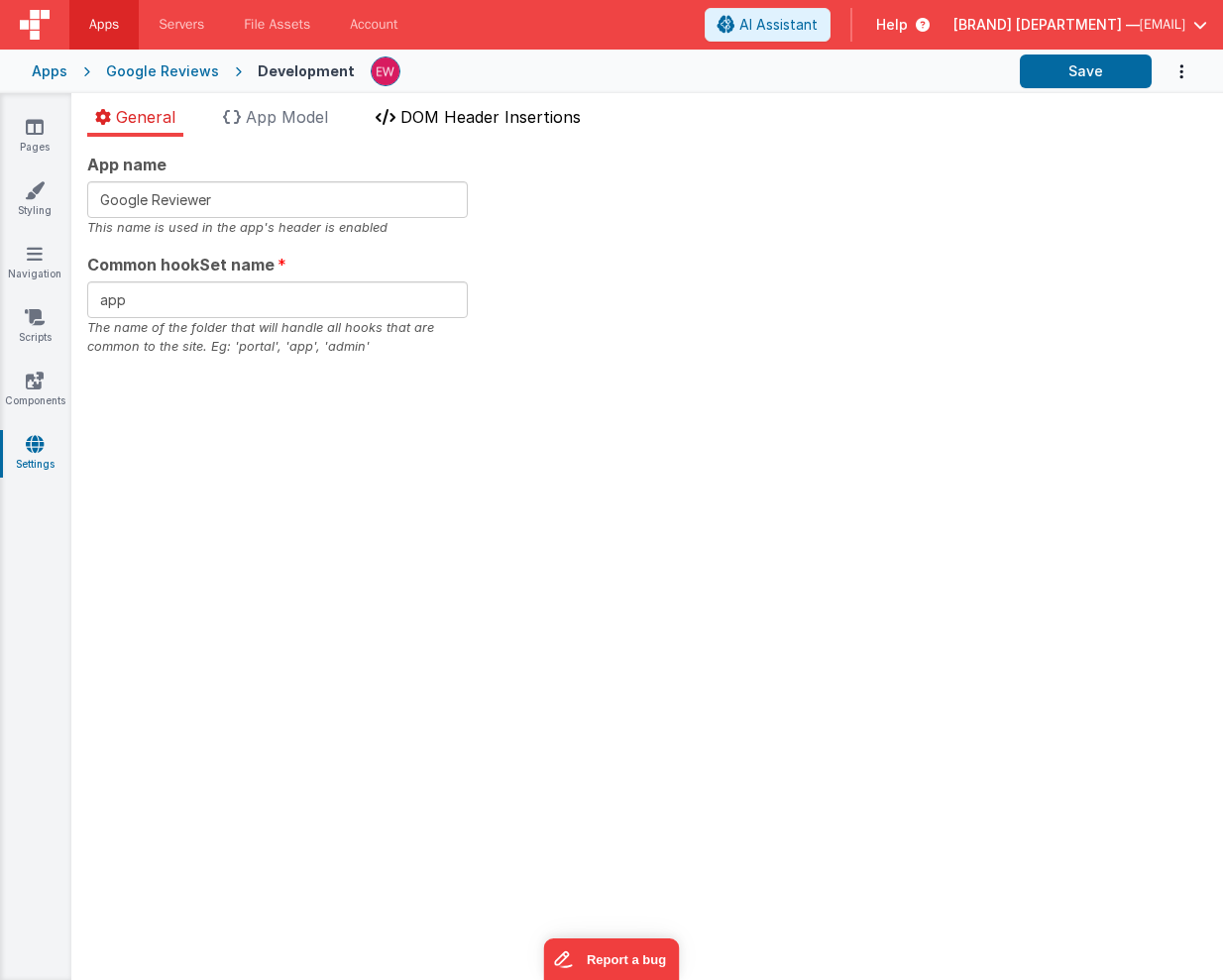 click on "DOM Header Insertions" at bounding box center (491, 117) 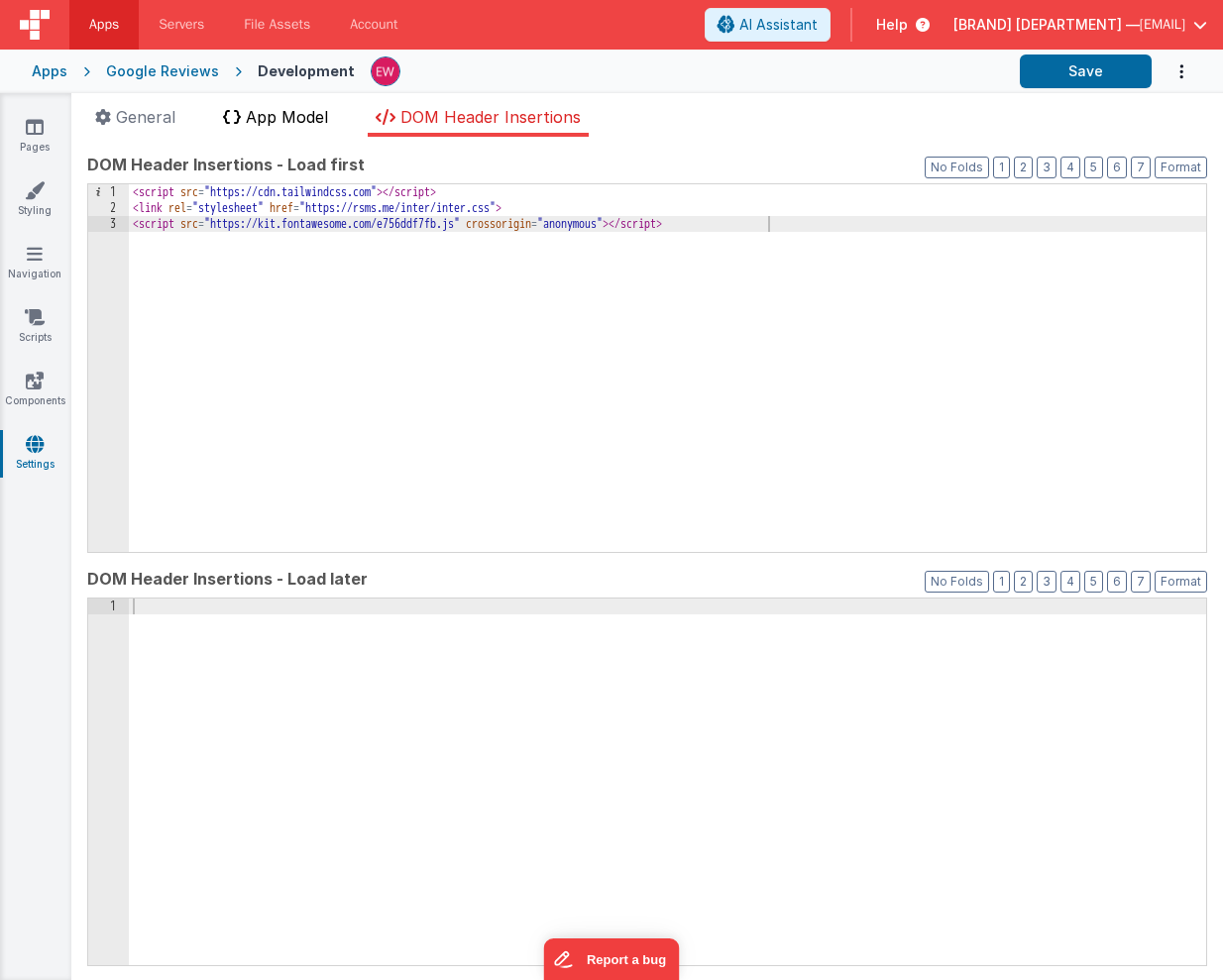 click on "App Model" at bounding box center (286, 117) 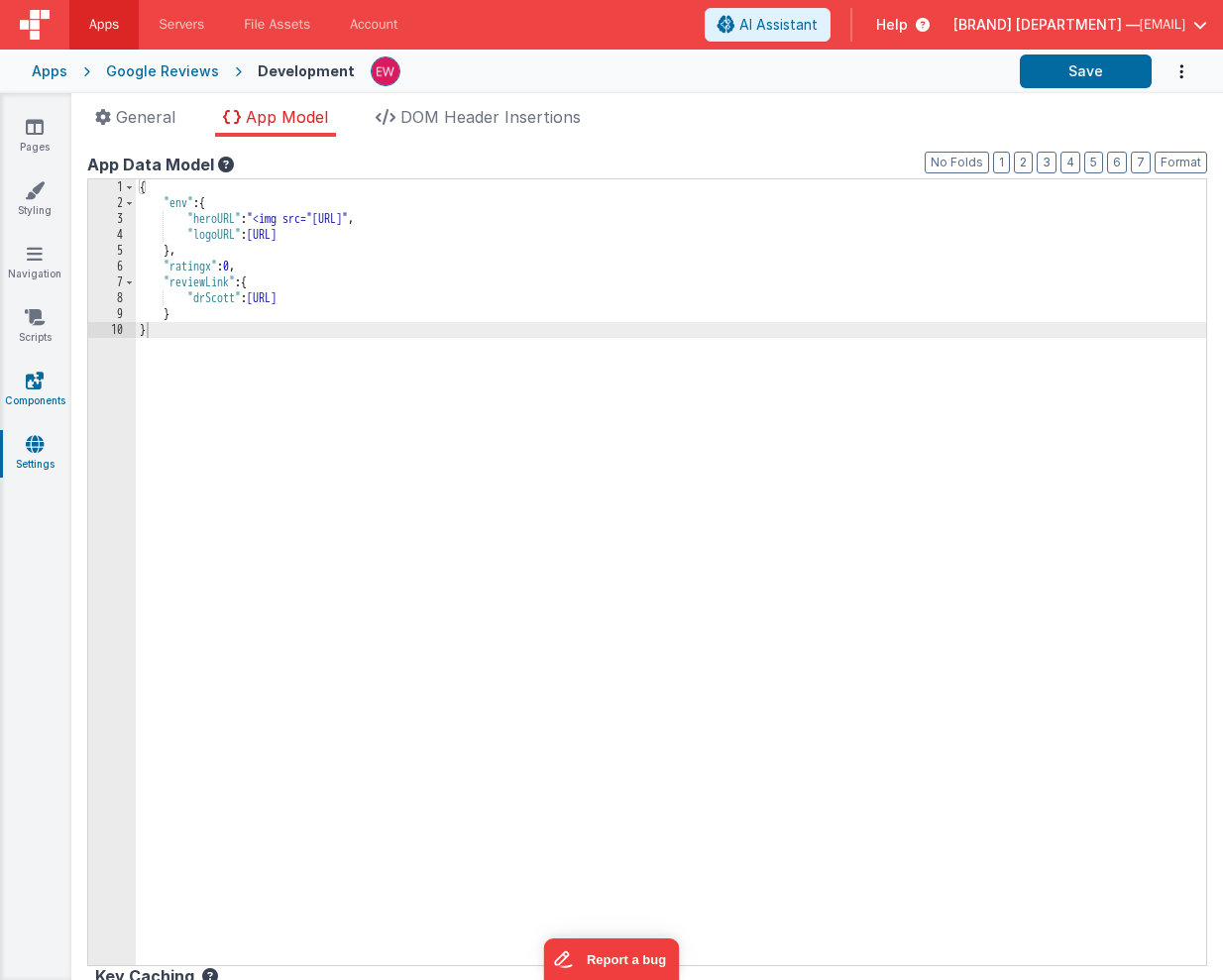 click at bounding box center [35, 381] 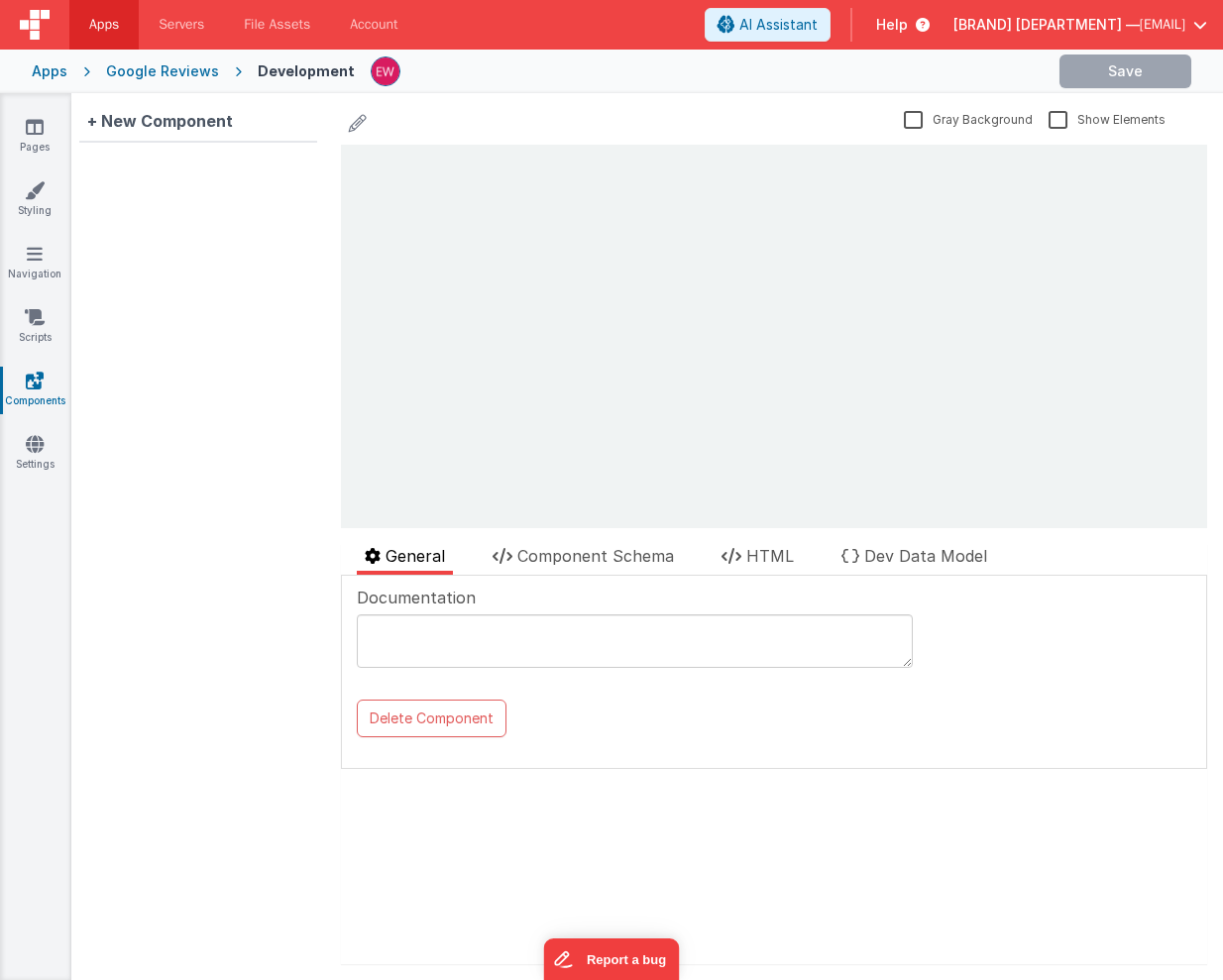 scroll, scrollTop: 0, scrollLeft: 0, axis: both 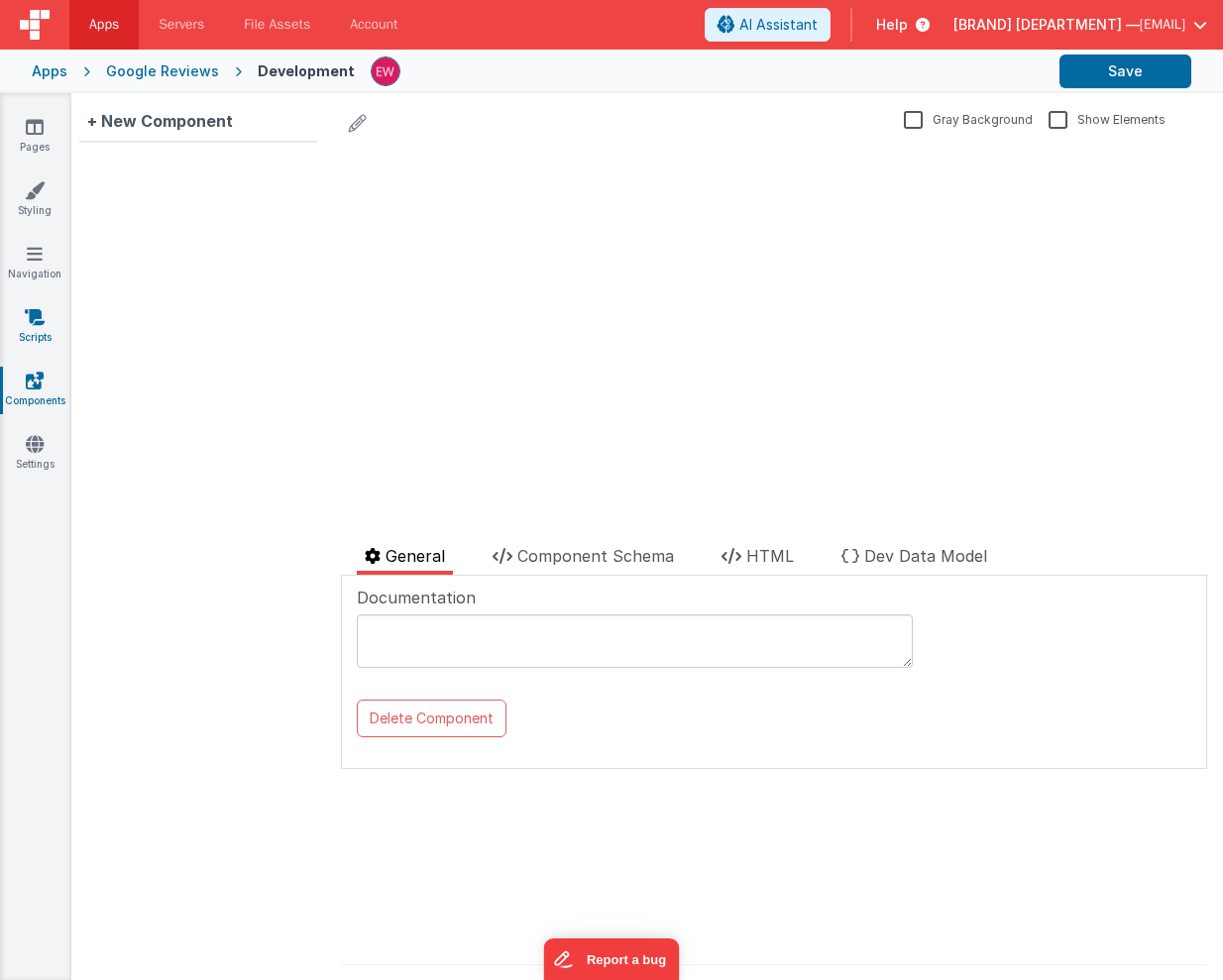 click on "Scripts" at bounding box center [35, 327] 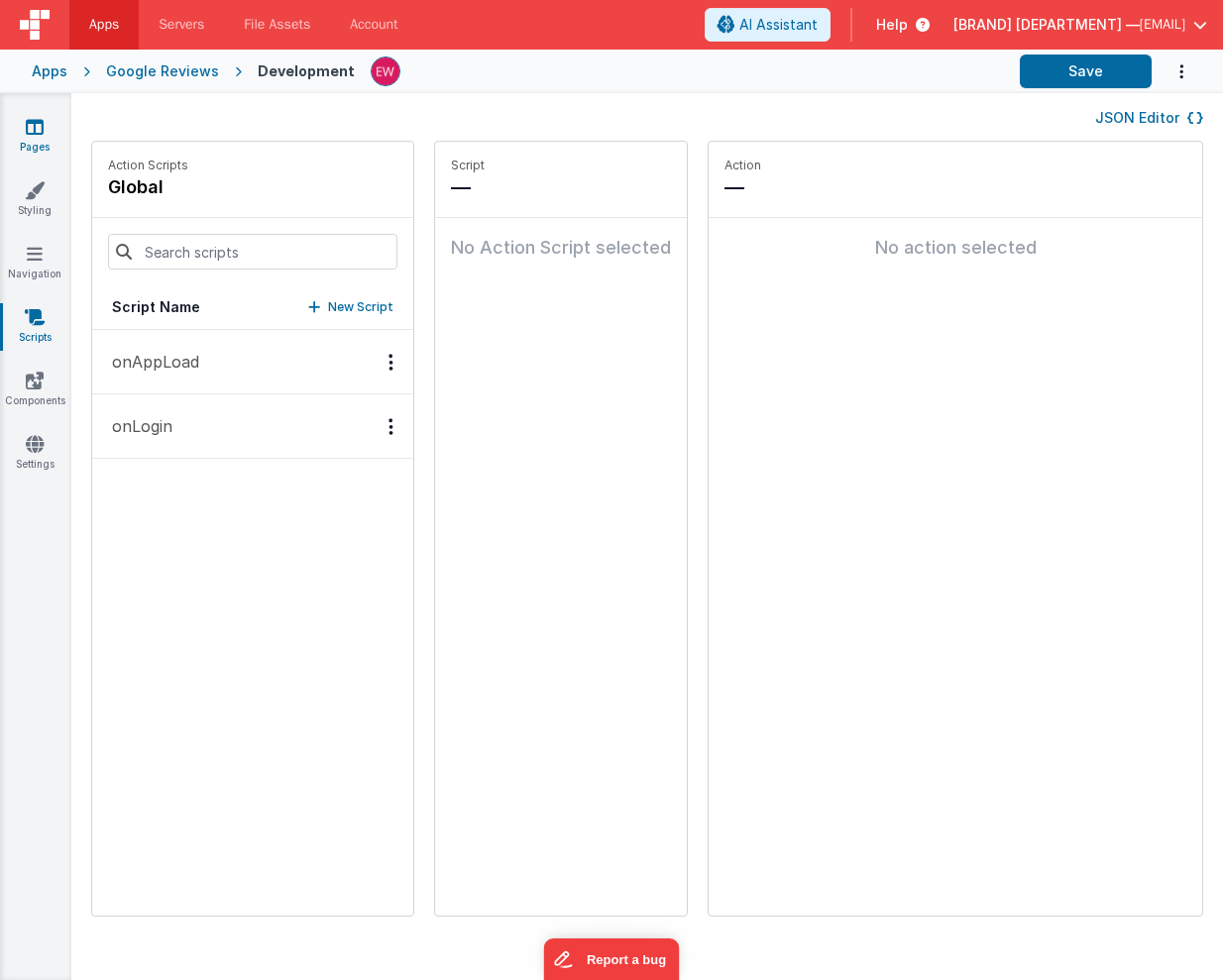 click at bounding box center (35, 127) 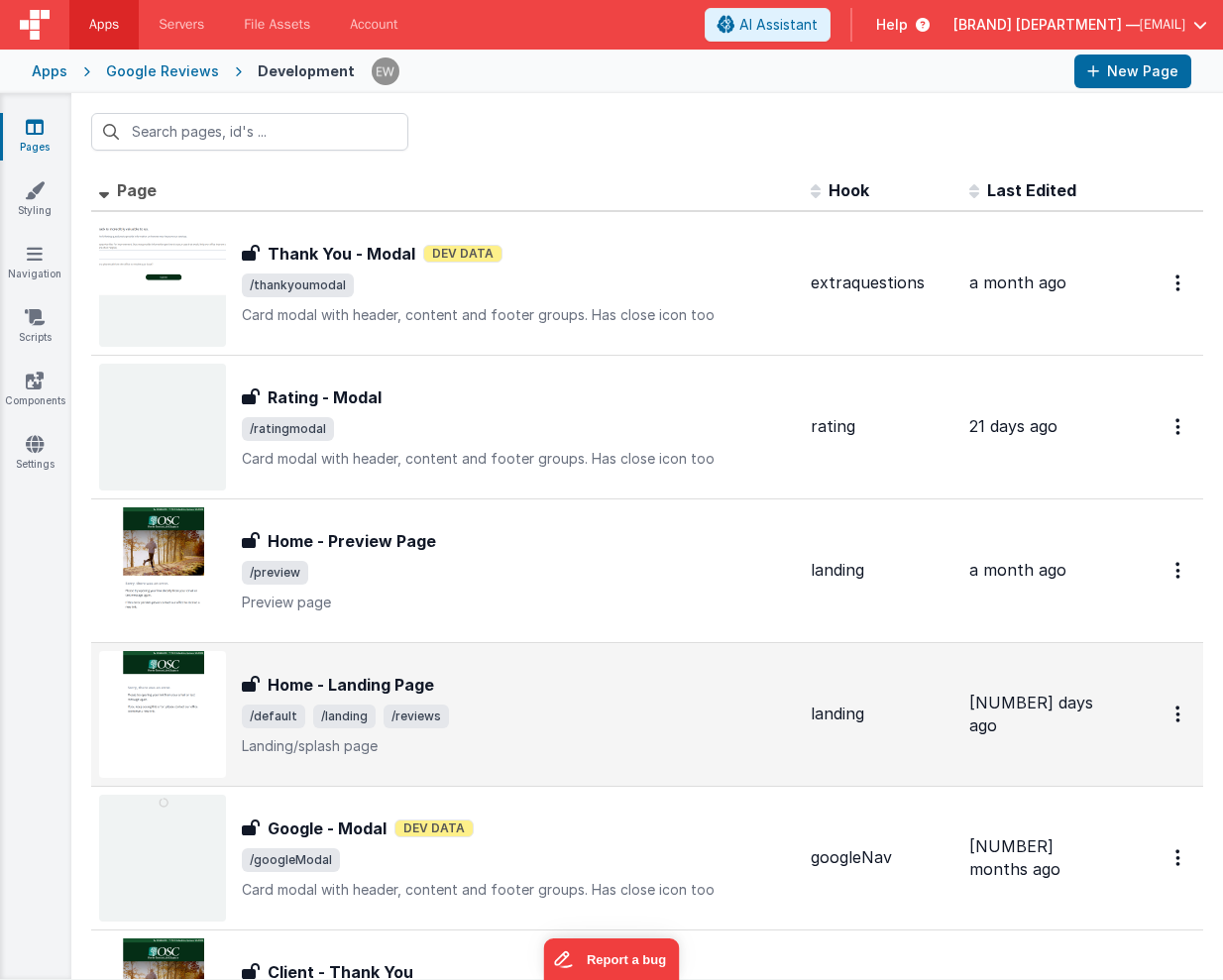click on "Home - Landing Page" at bounding box center (351, 685) 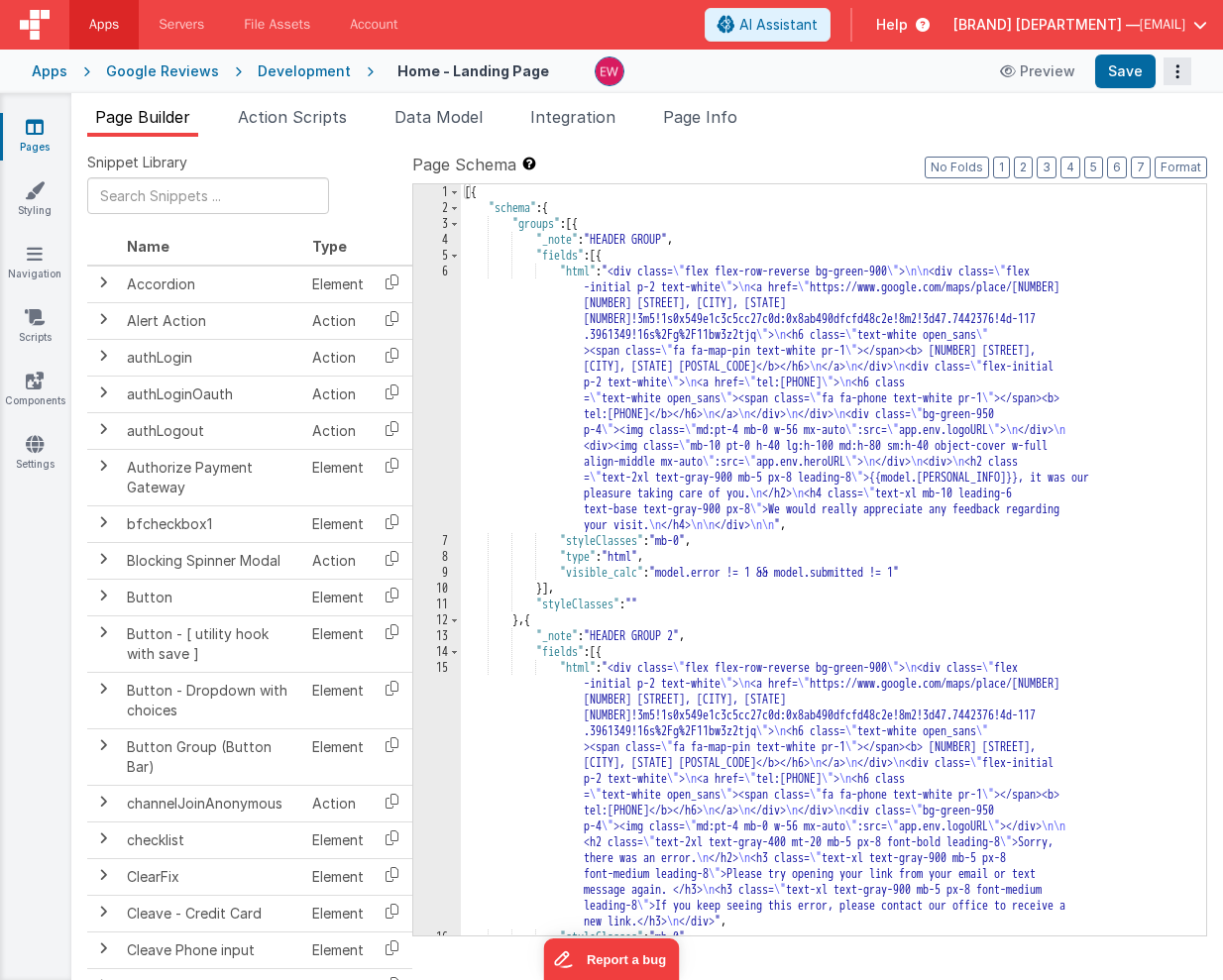 click at bounding box center (1177, 71) 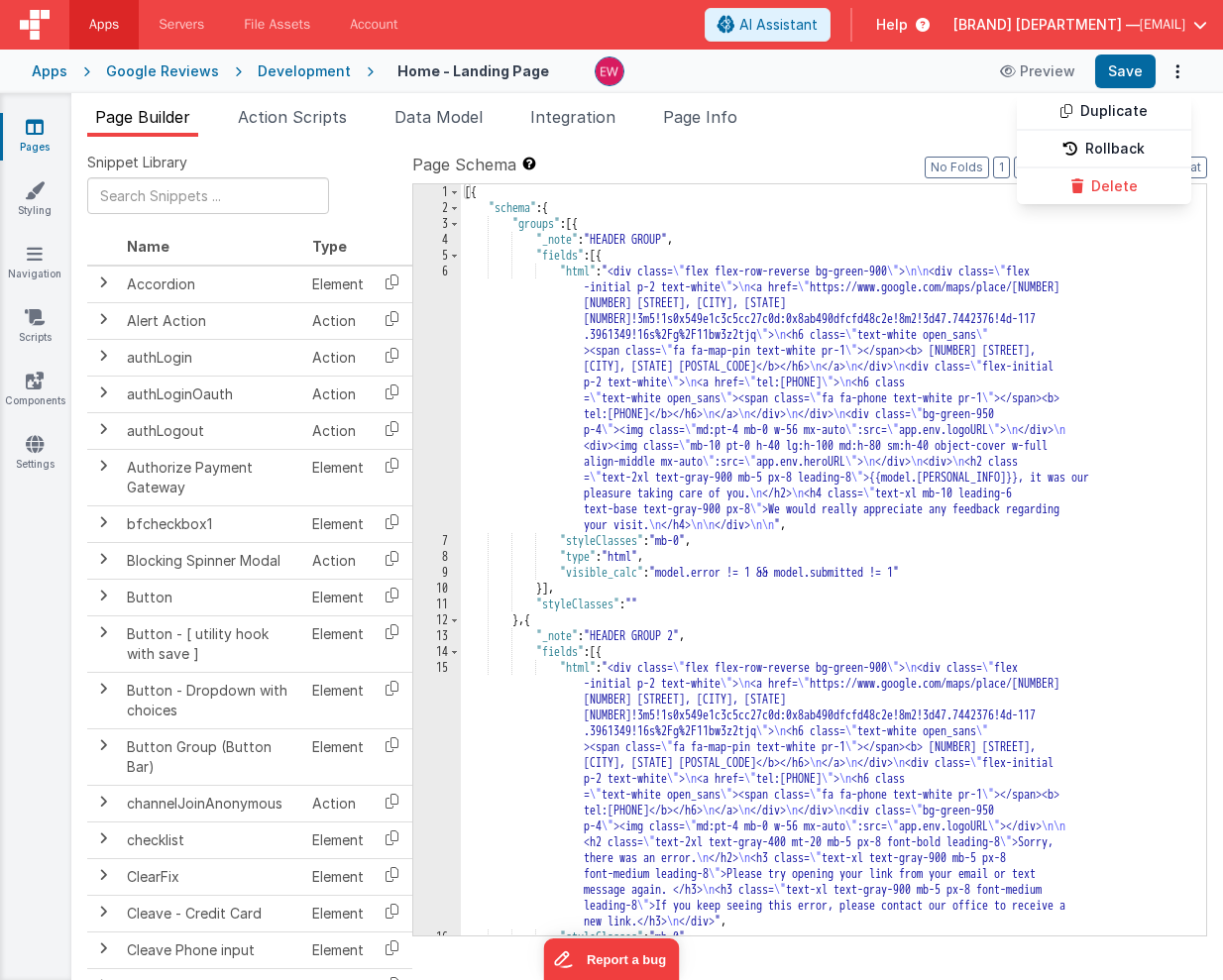 click at bounding box center (612, 490) 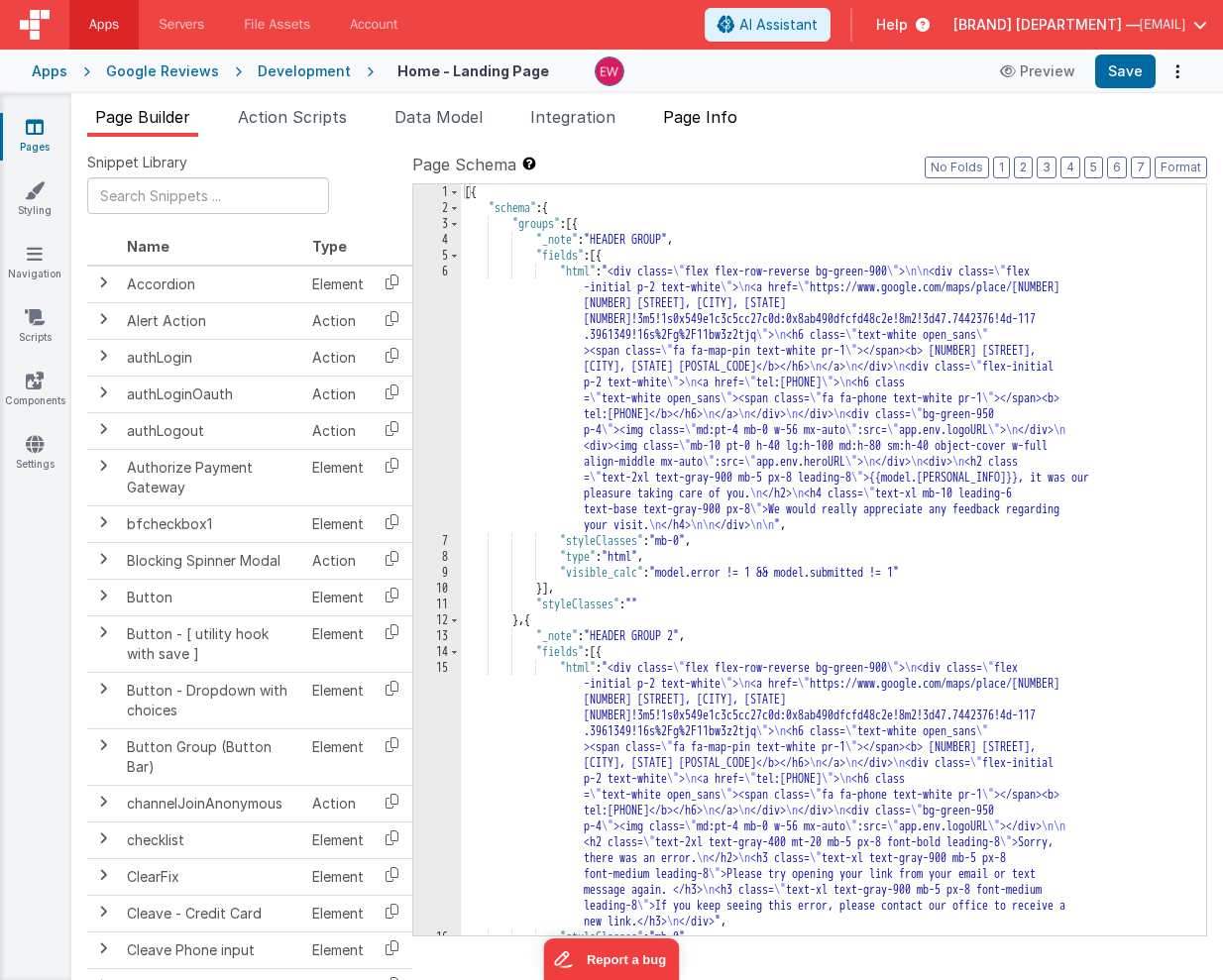 click on "Page Info" at bounding box center (700, 117) 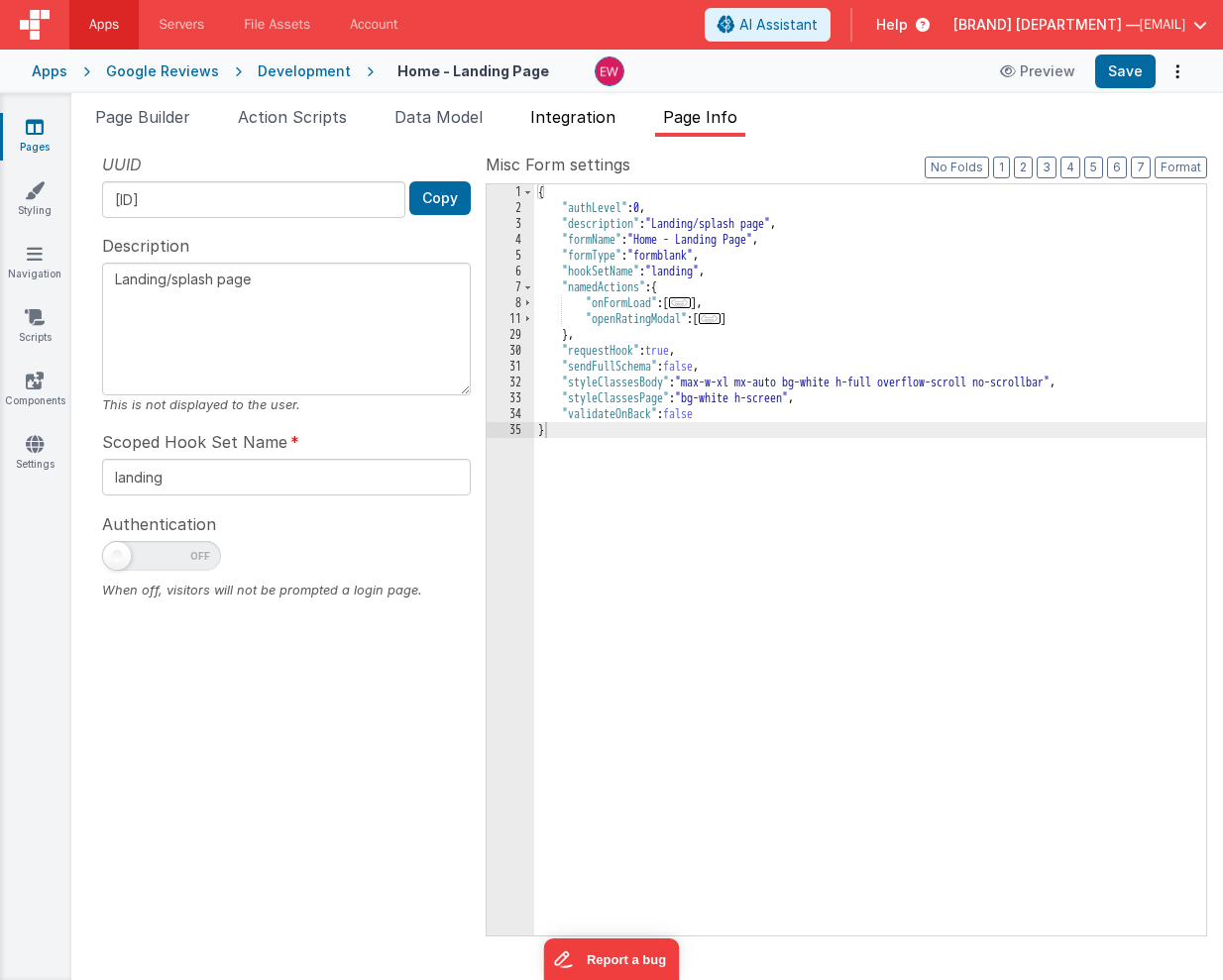 click on "Integration" at bounding box center (573, 117) 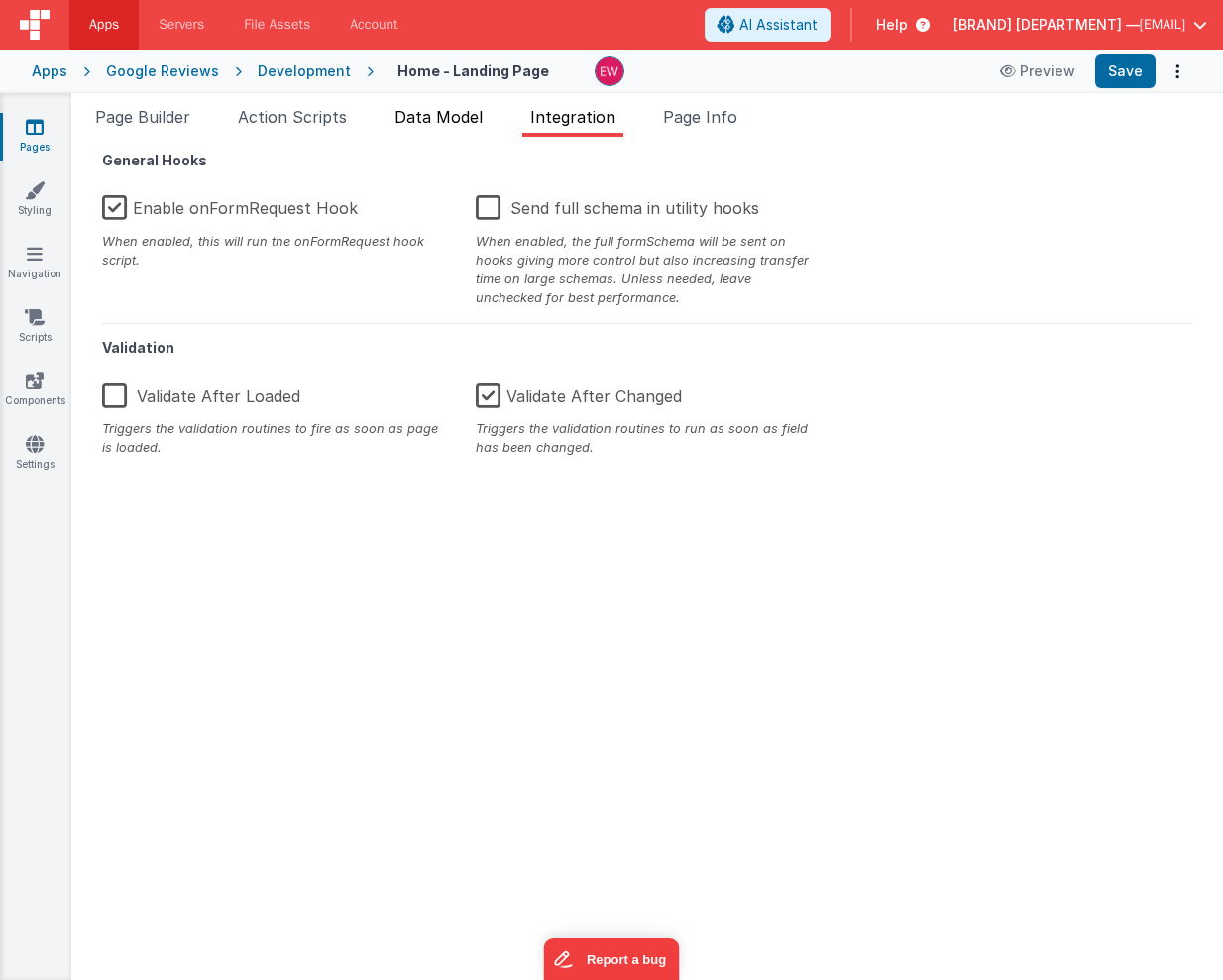 click on "Data Model" at bounding box center (438, 117) 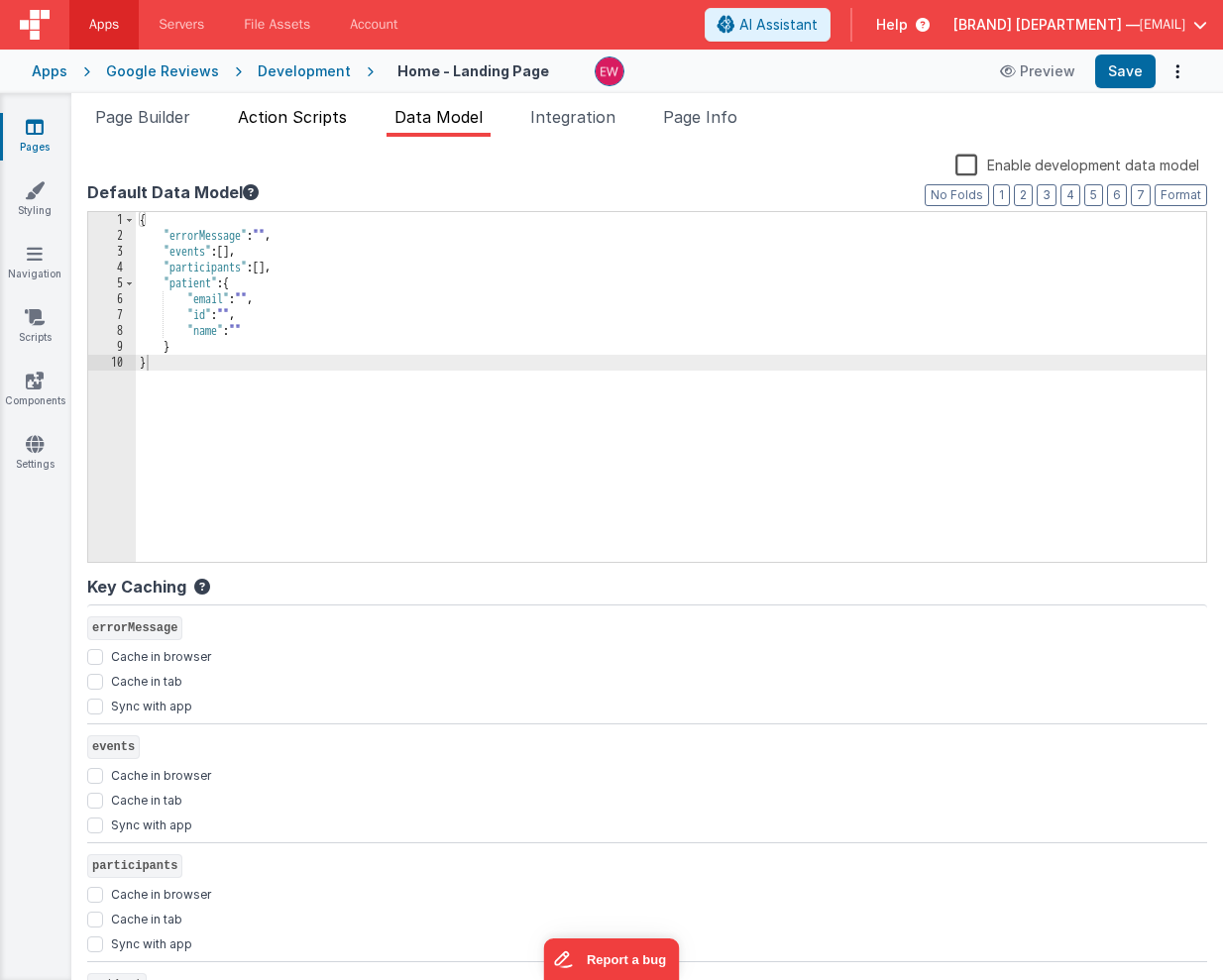 click on "Action Scripts" at bounding box center [292, 117] 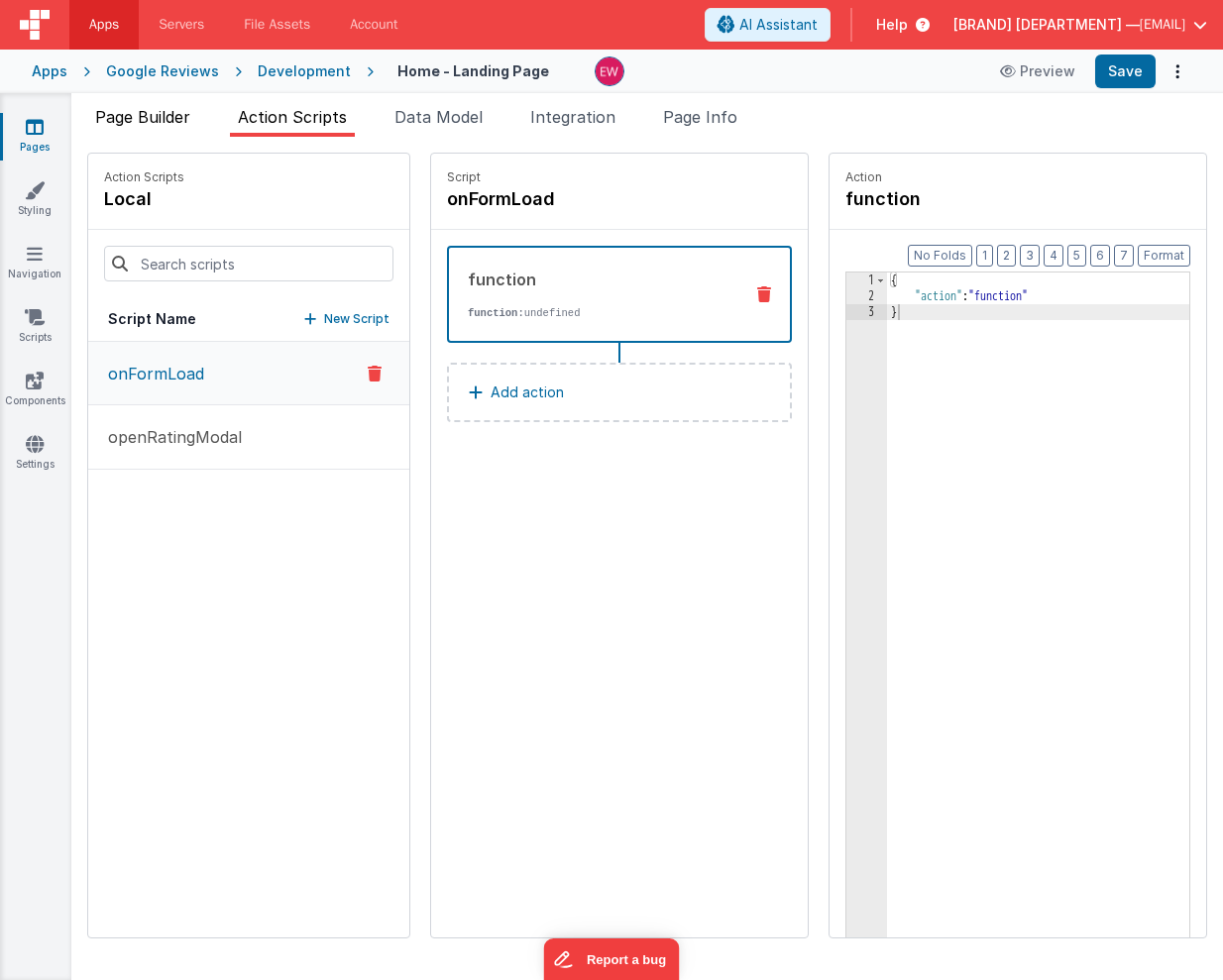 click on "Page Builder" at bounding box center [143, 117] 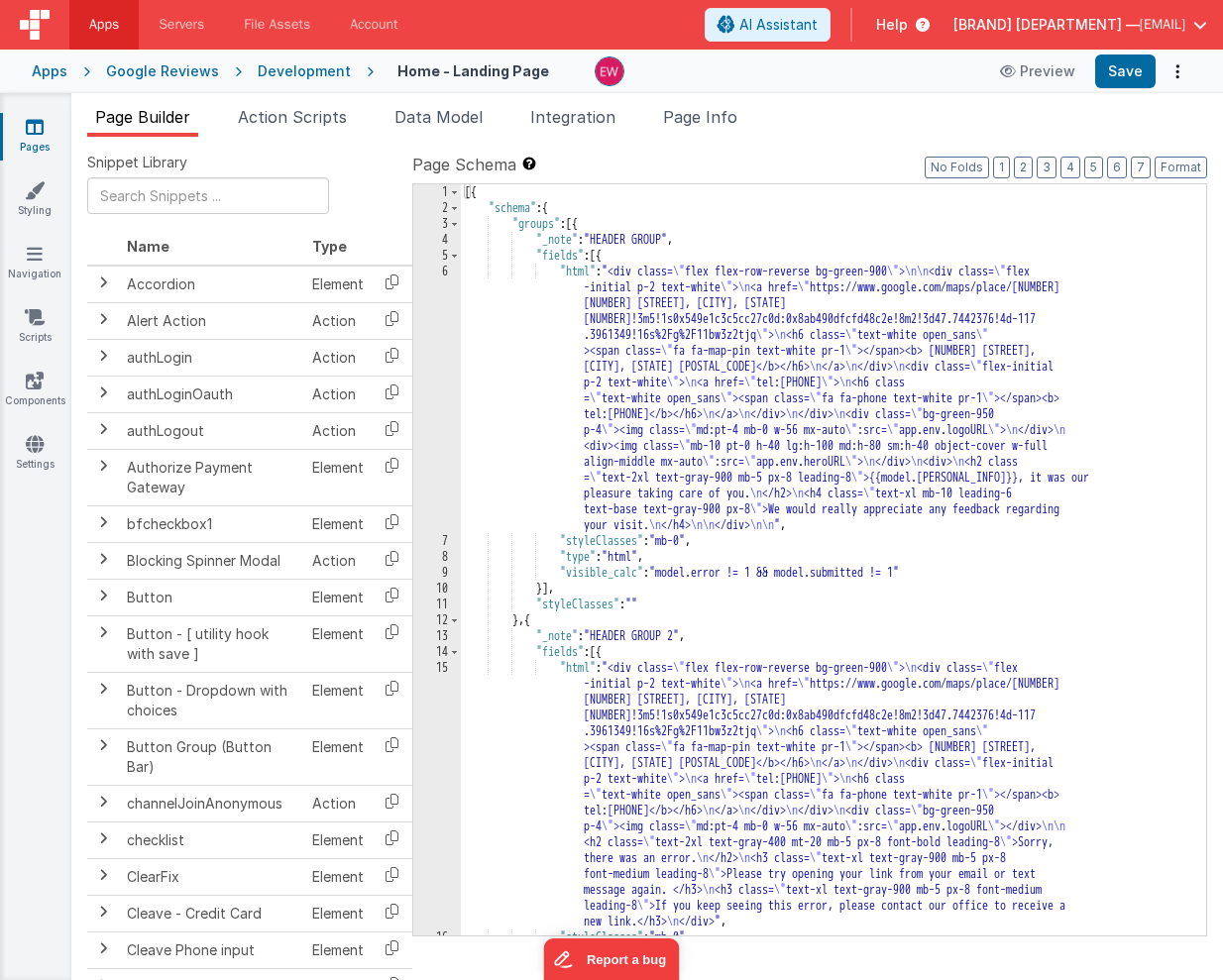 click on "Pages" at bounding box center (35, 137) 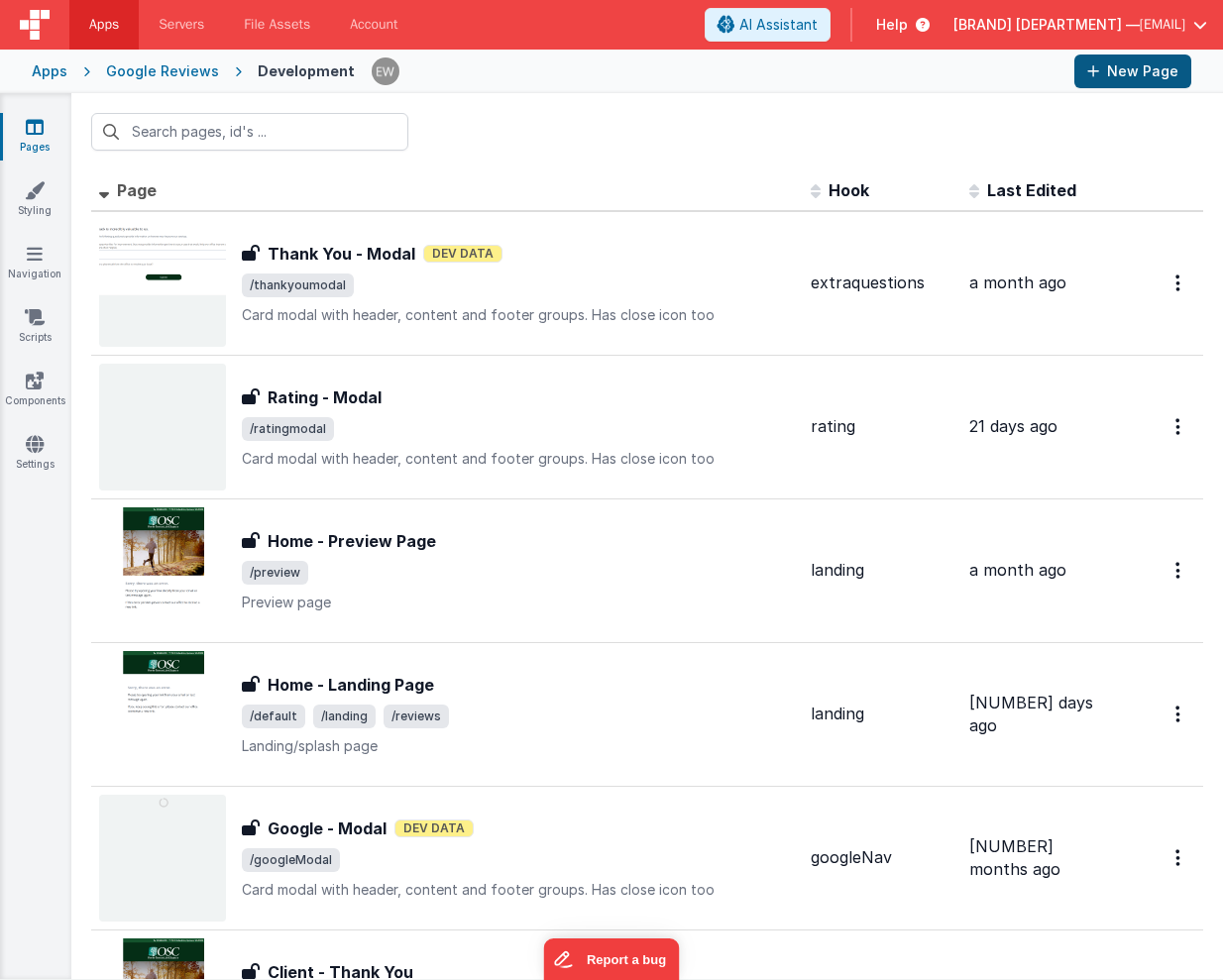 click on "New Page" at bounding box center [1133, 71] 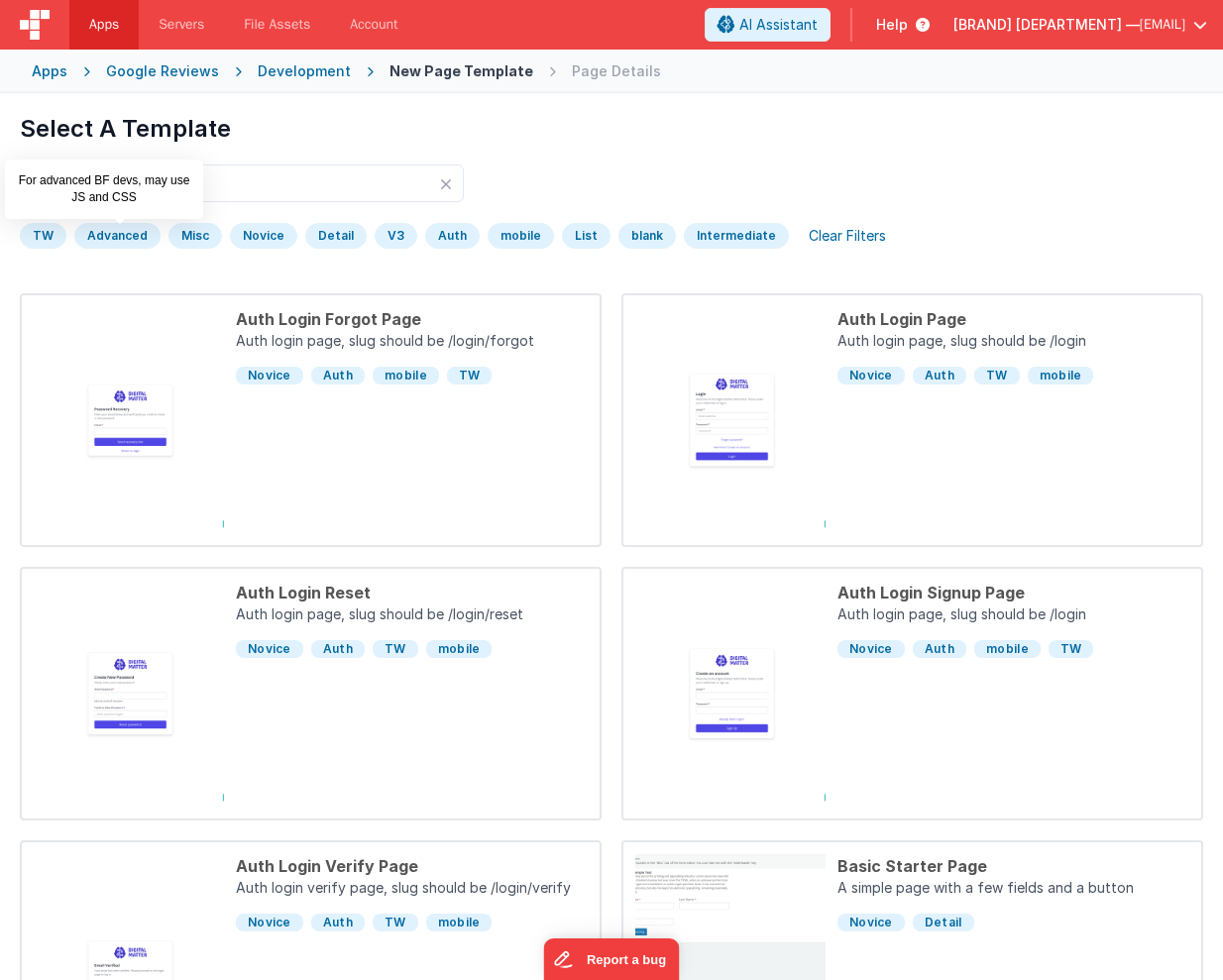 click on "Advanced" at bounding box center (117, 236) 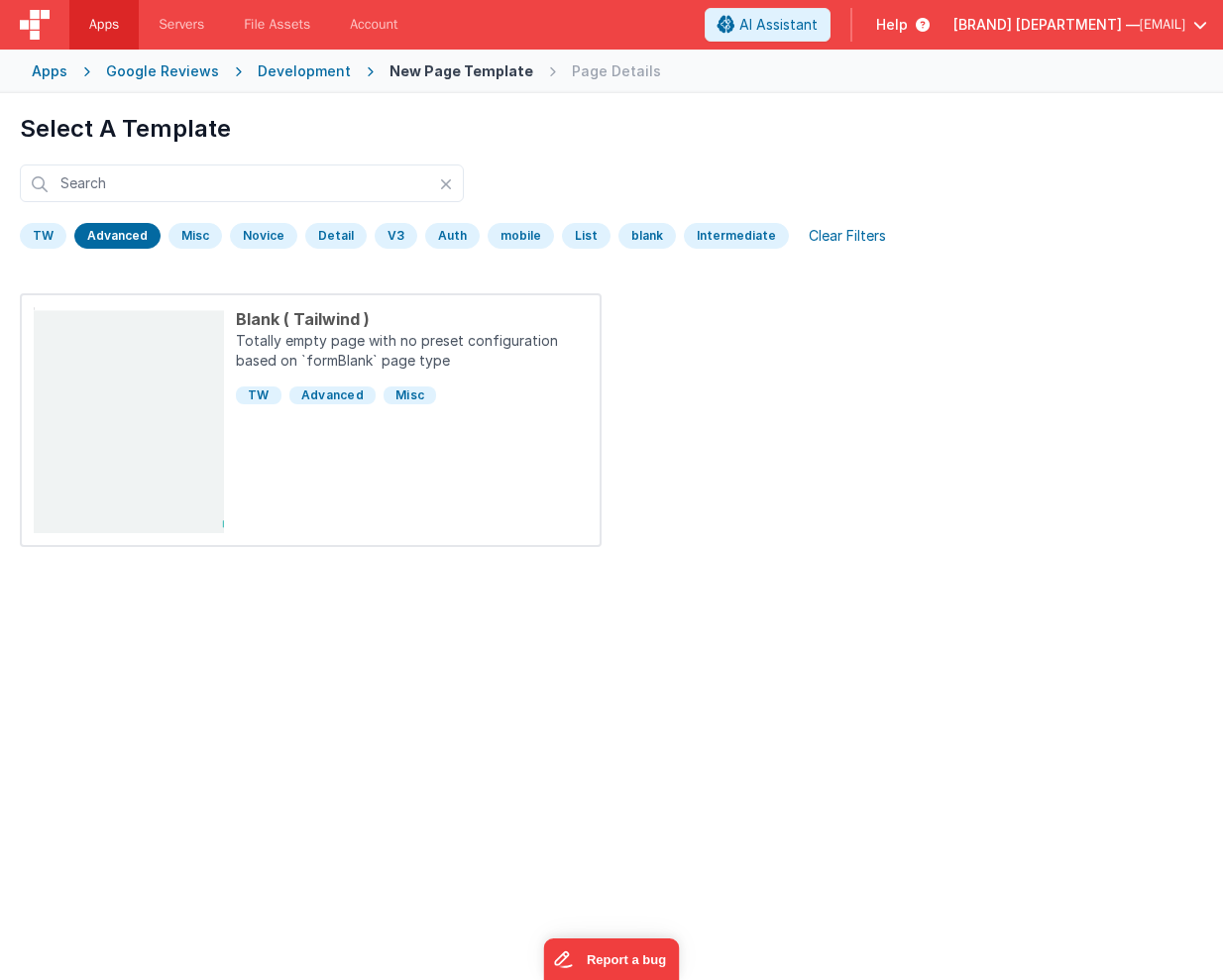 click on "Misc" at bounding box center (195, 236) 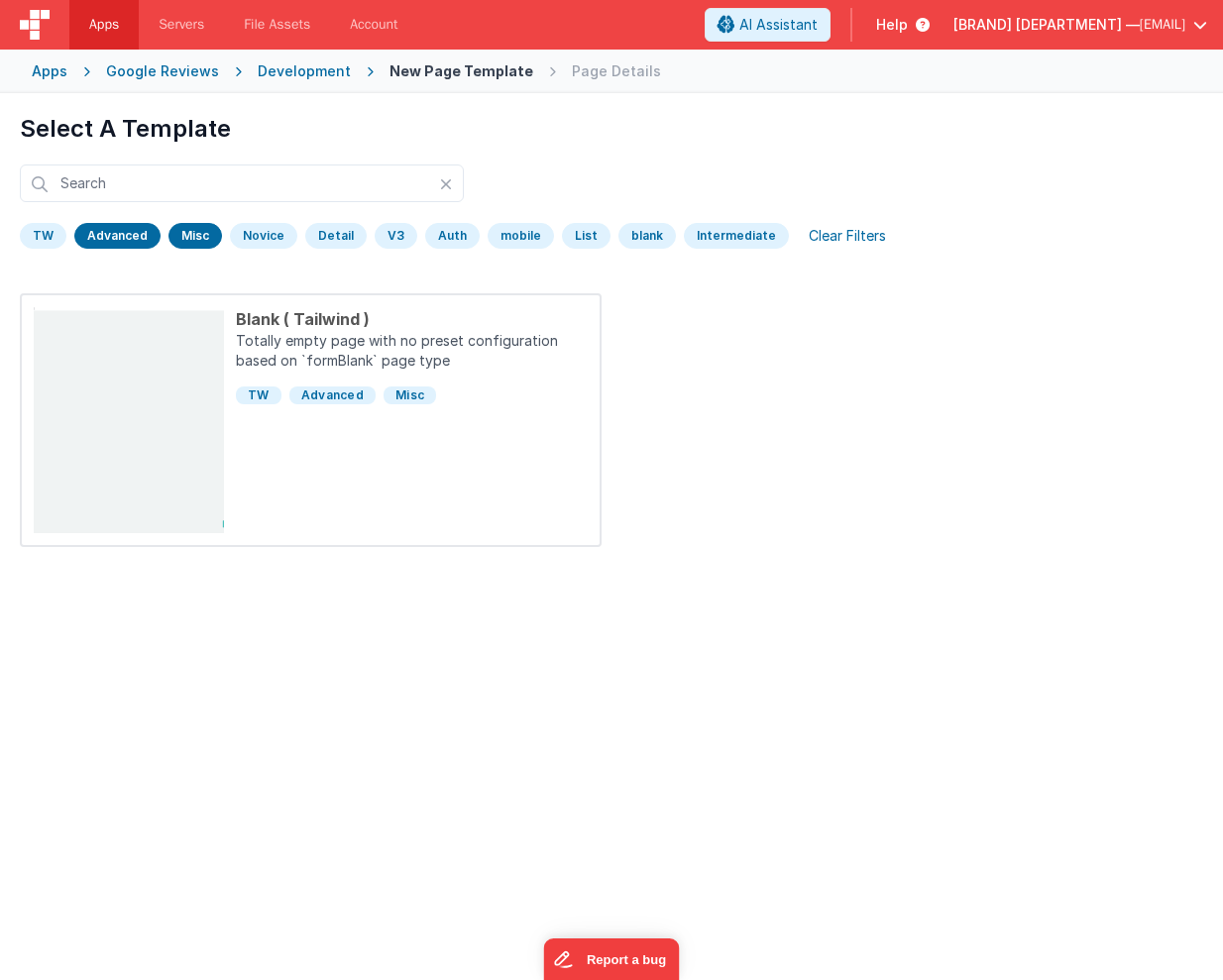 click on "Advanced" at bounding box center [117, 236] 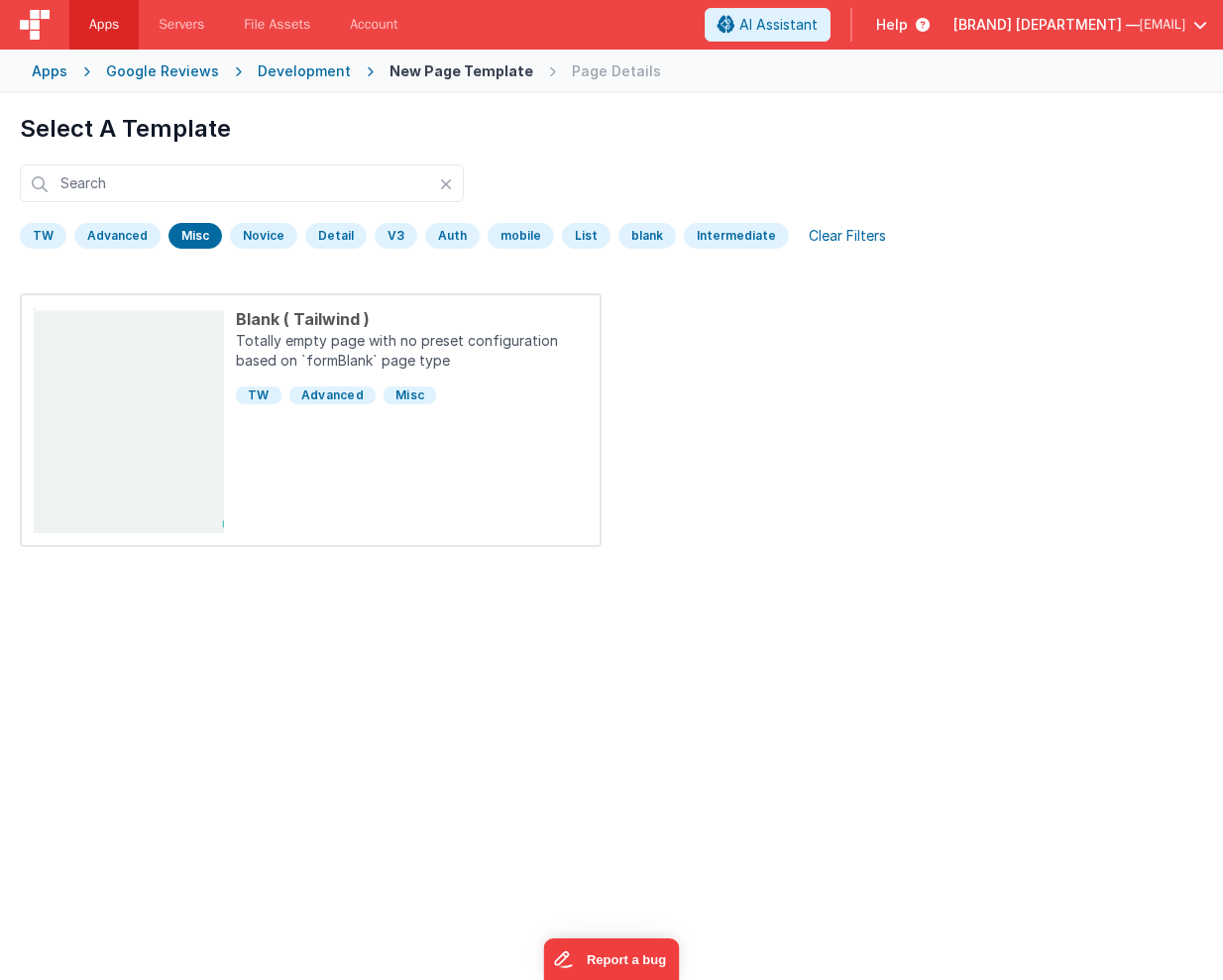 click on "Misc" at bounding box center (195, 236) 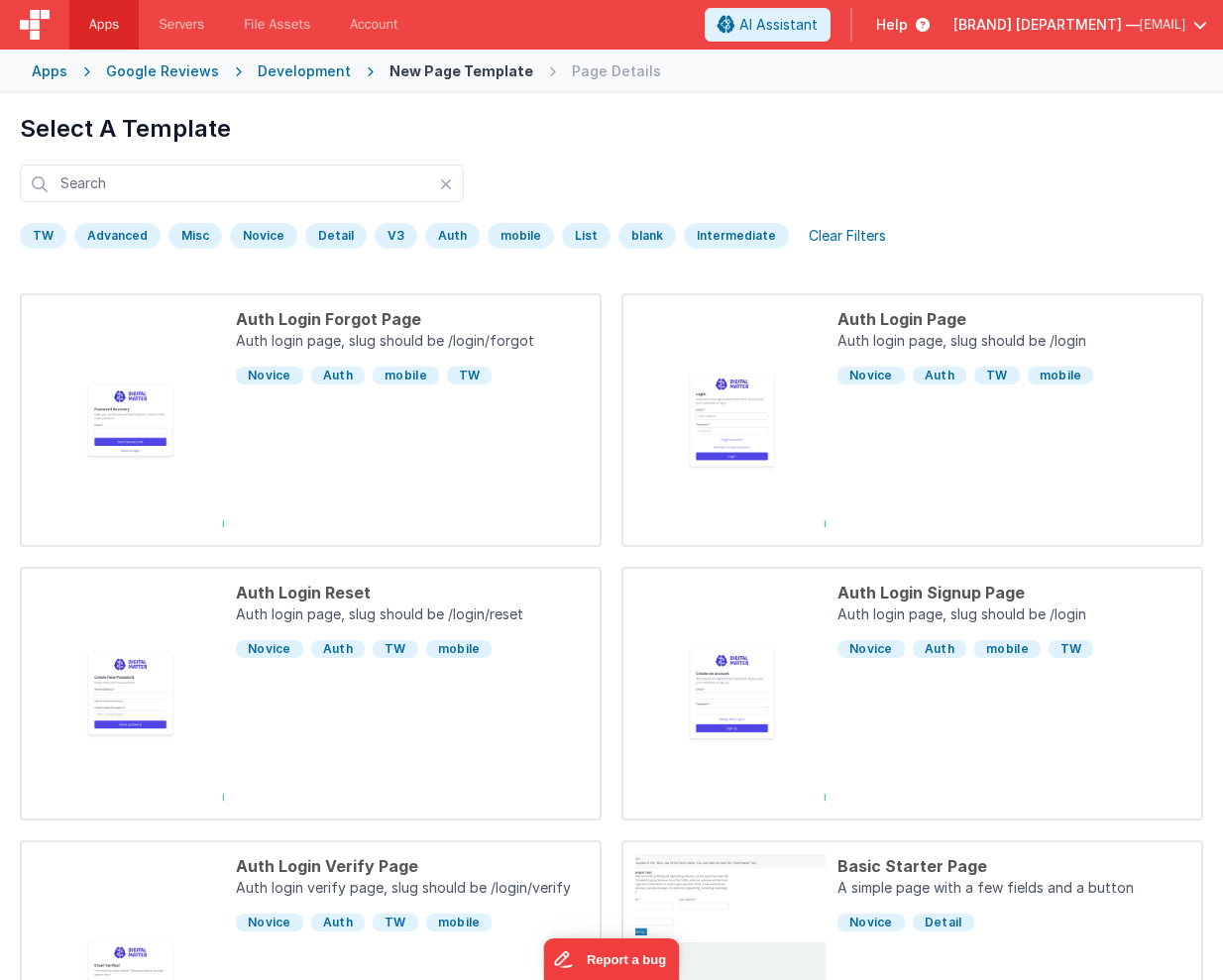 click on "Misc" at bounding box center (195, 236) 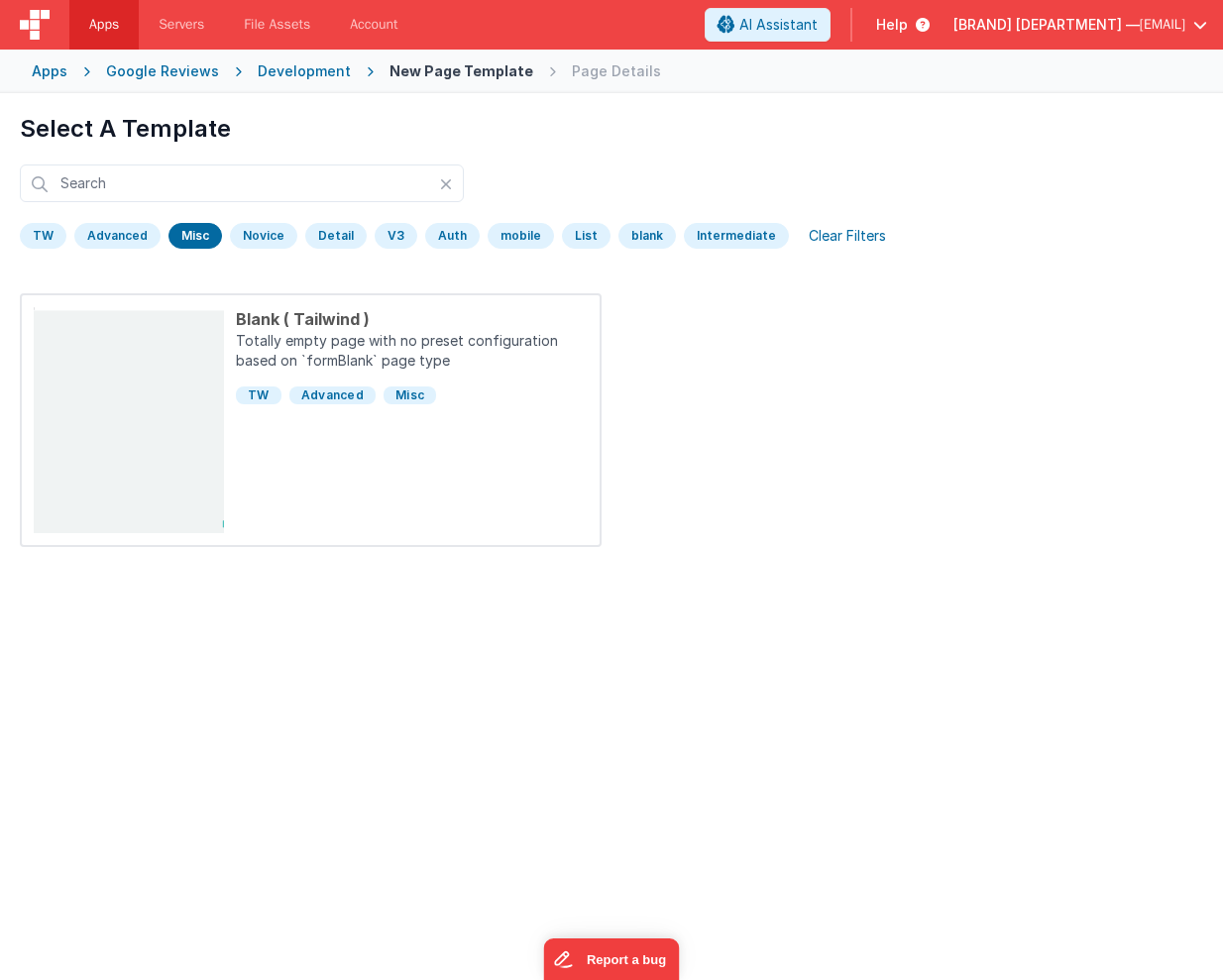 click on "Misc" at bounding box center (195, 236) 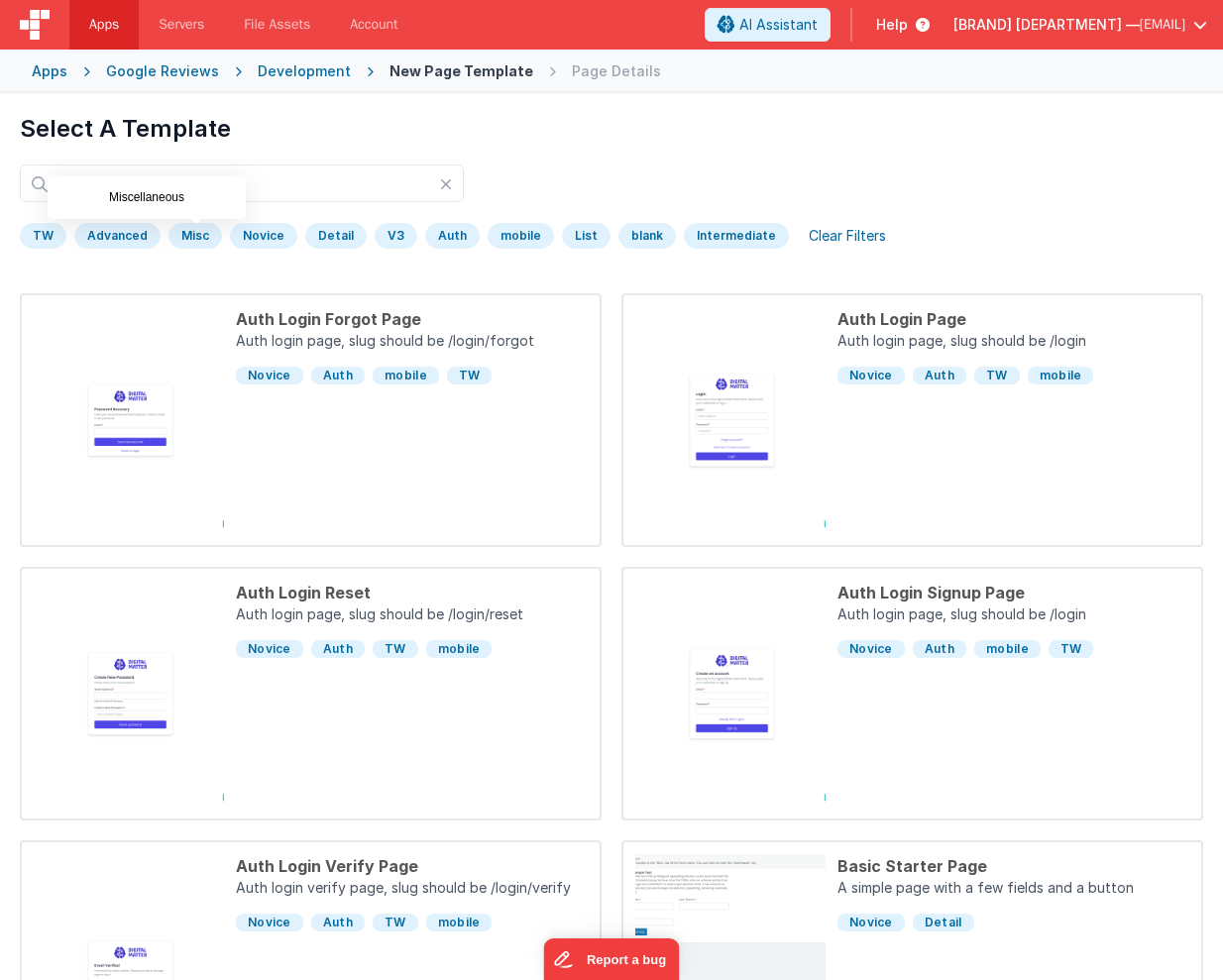click on "Misc" at bounding box center (195, 236) 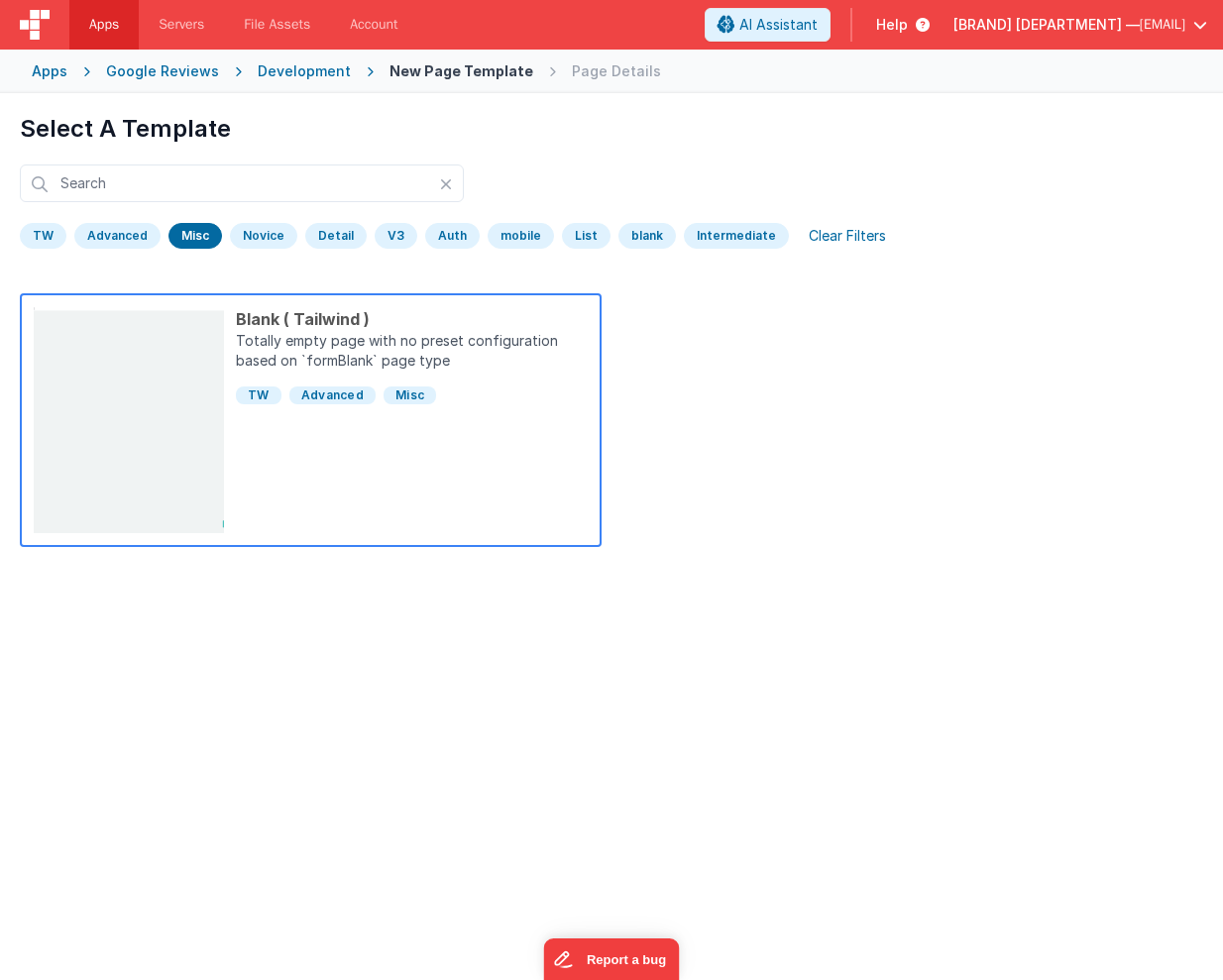 click on "Blank ( Tailwind )" at bounding box center [411, 319] 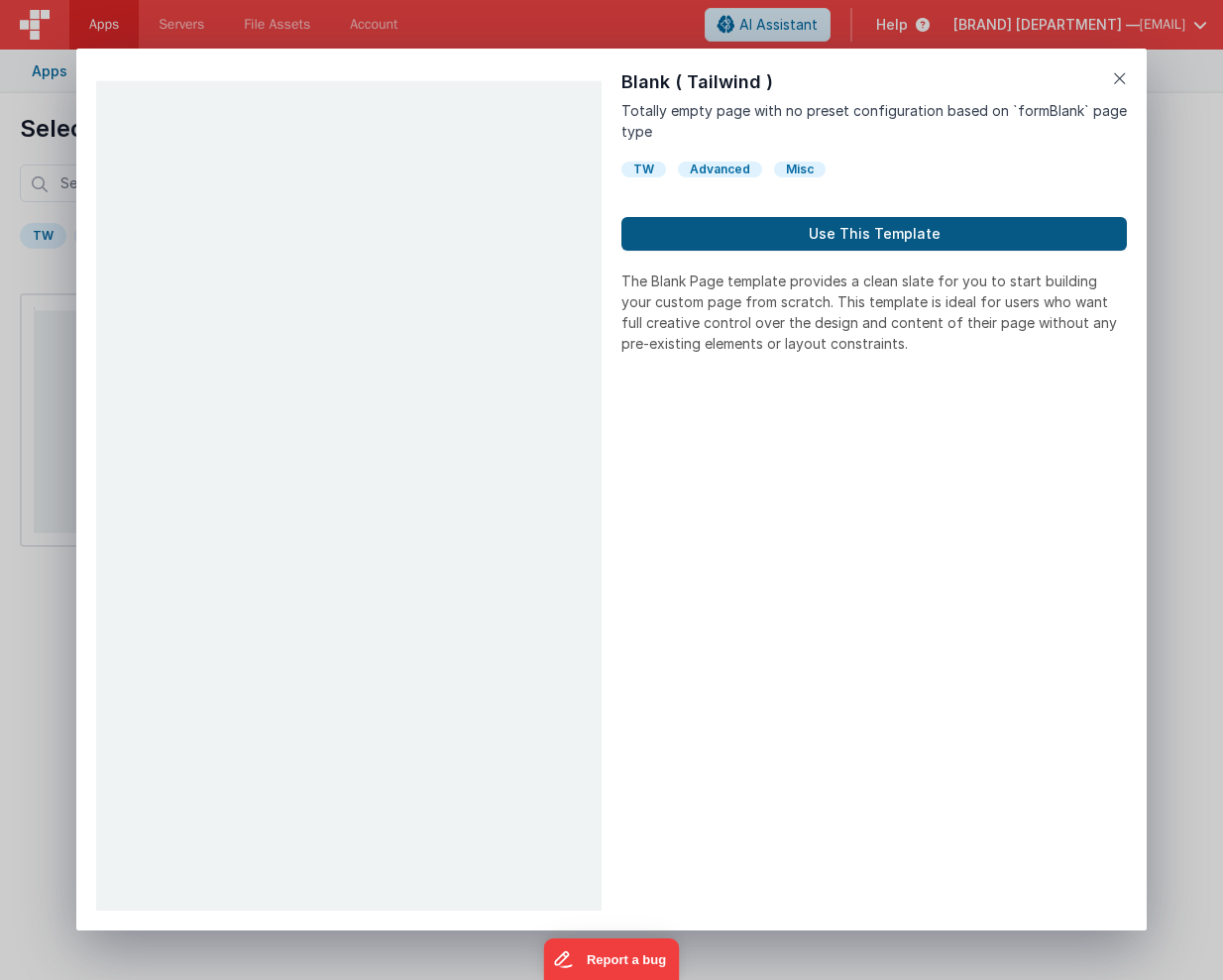 click on "Use This Template" at bounding box center [874, 234] 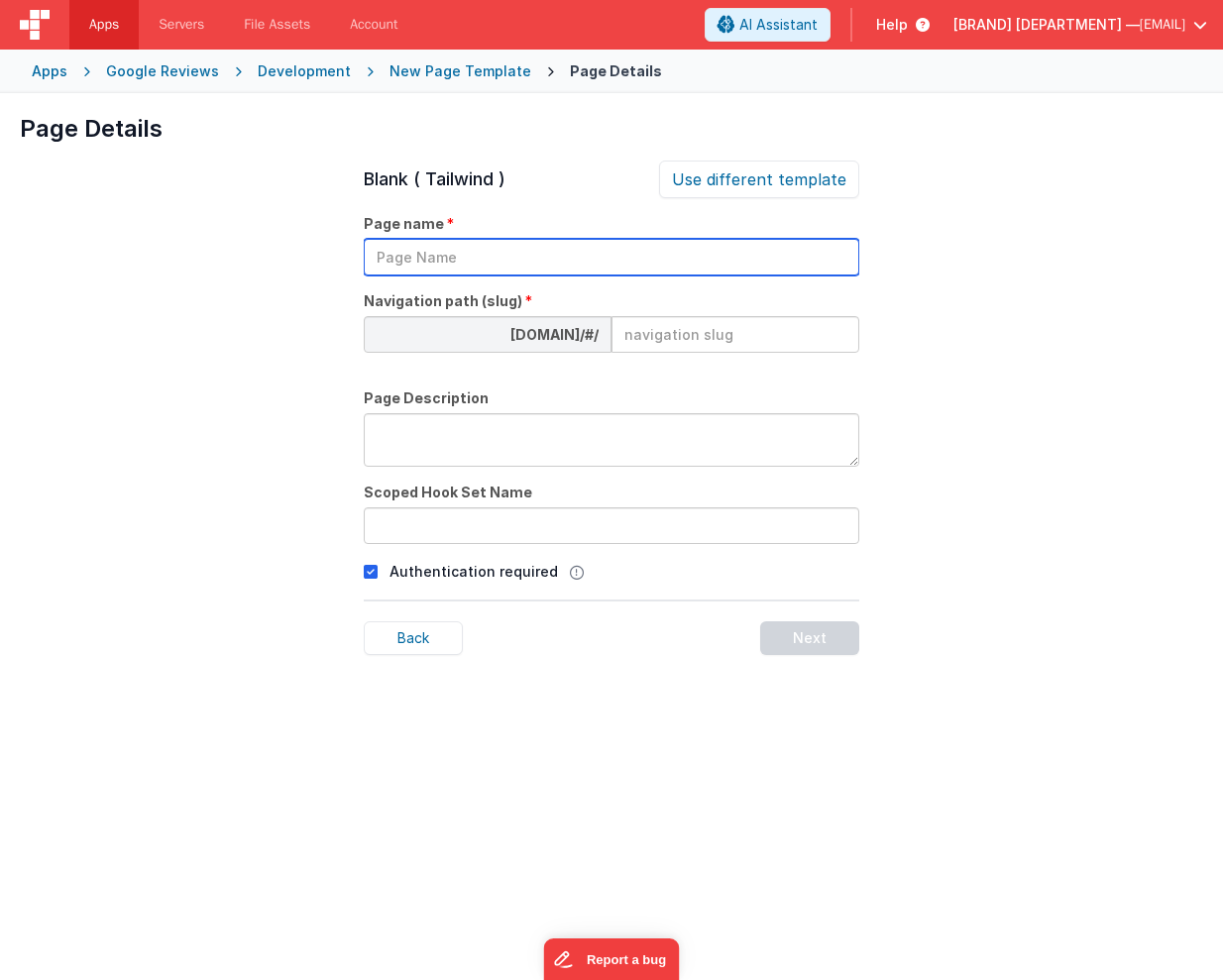 click at bounding box center [612, 257] 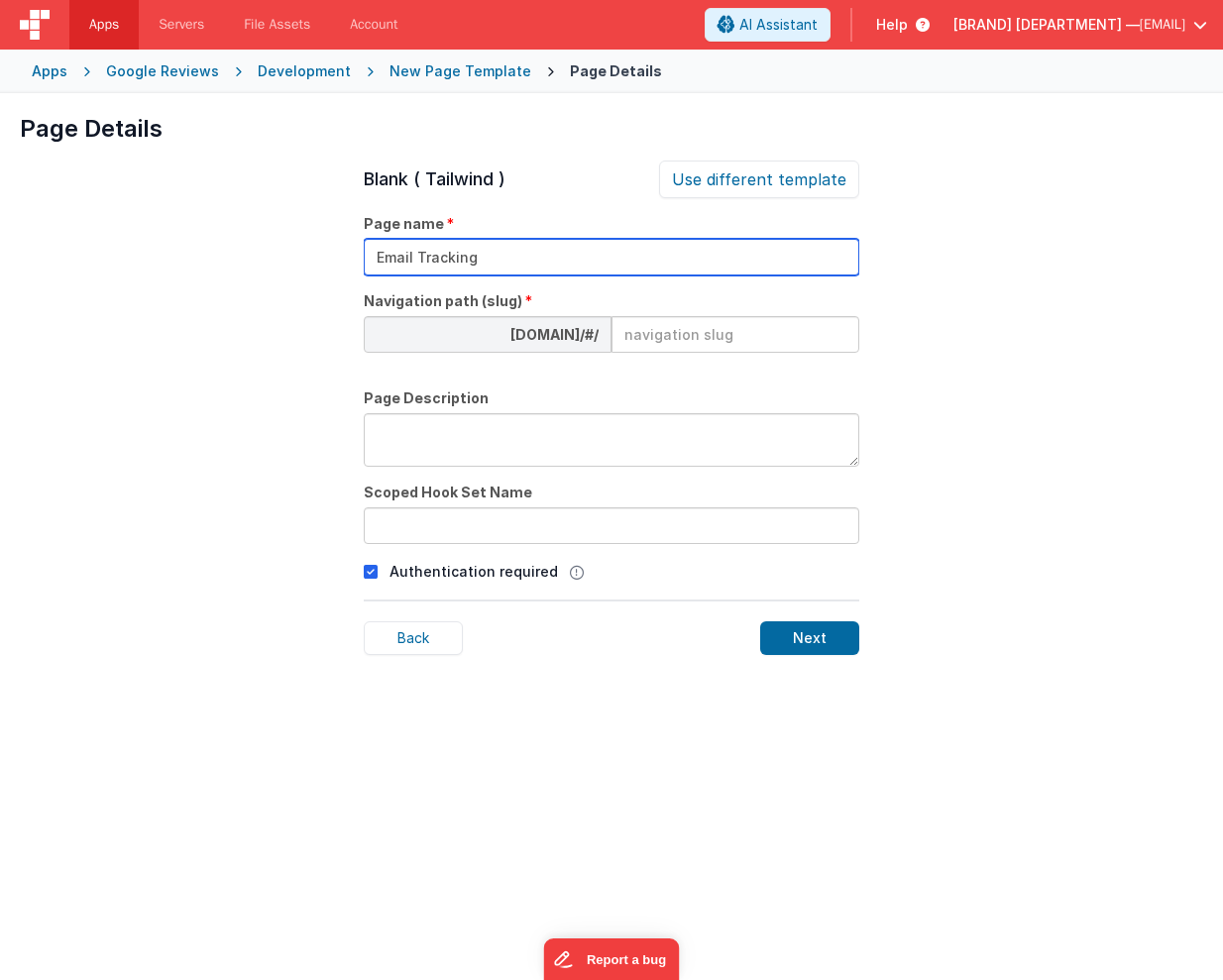 type on "Email Tracking" 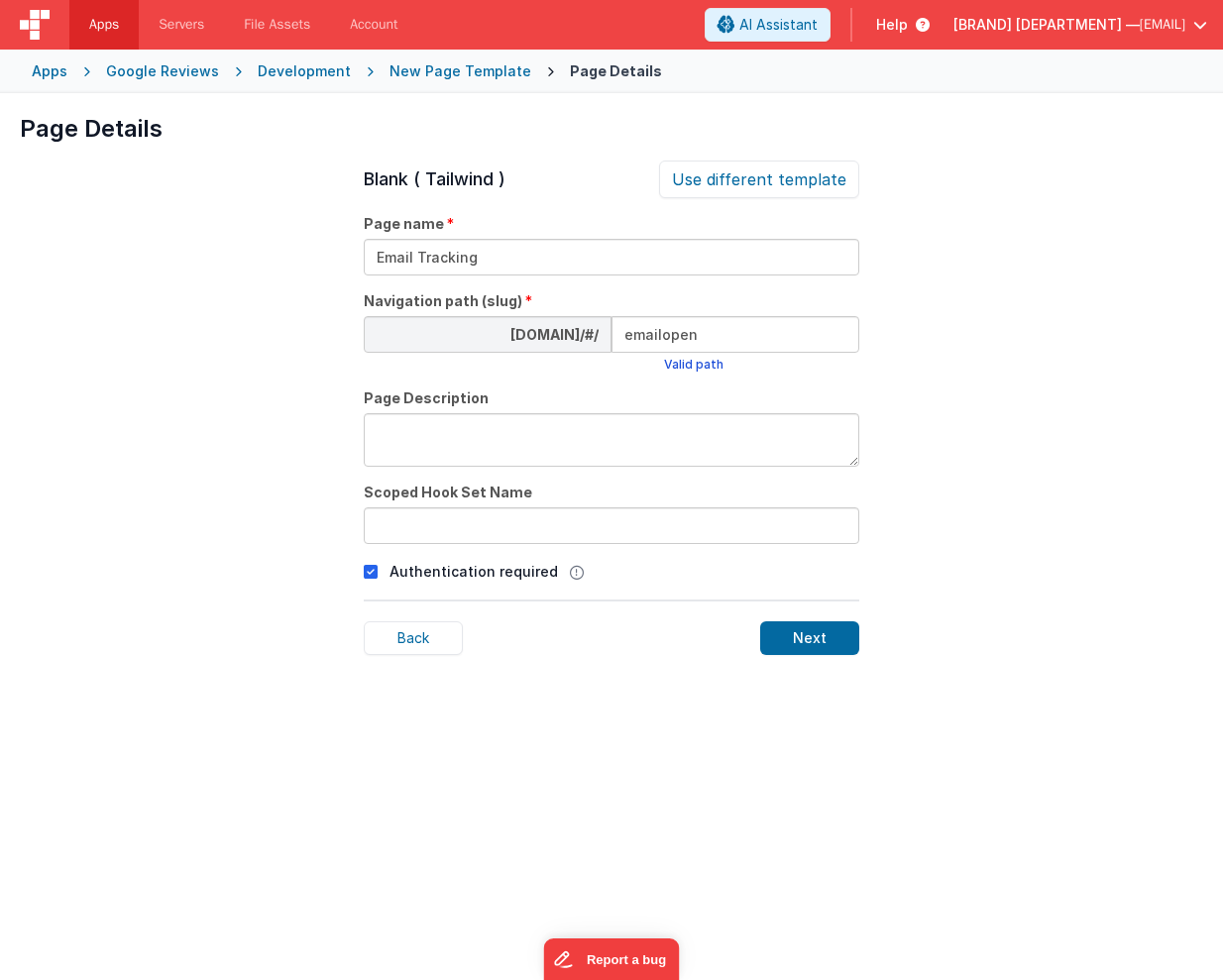 type on "emailopen" 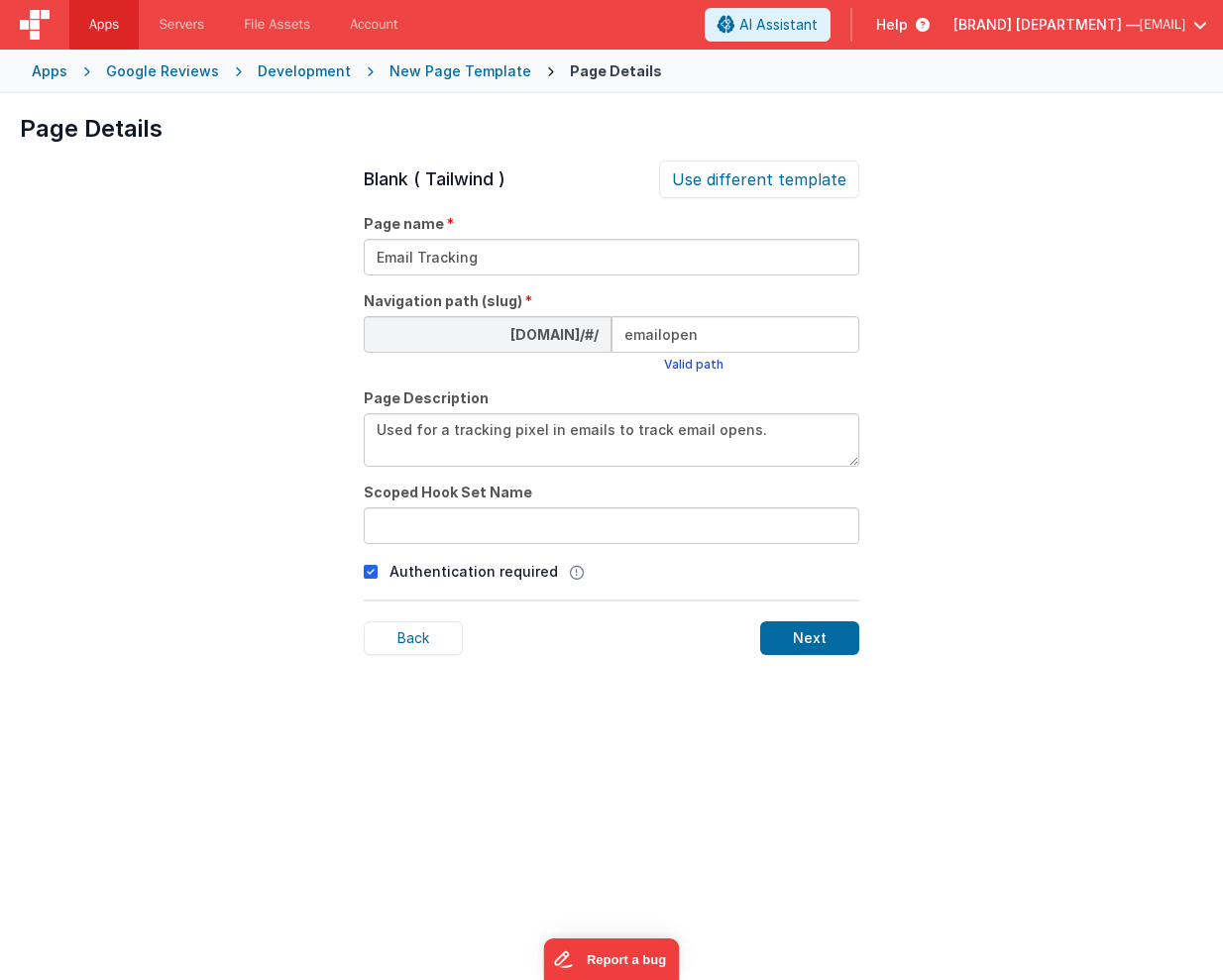 type on "Used for a tracking pixel in emails to track email opens." 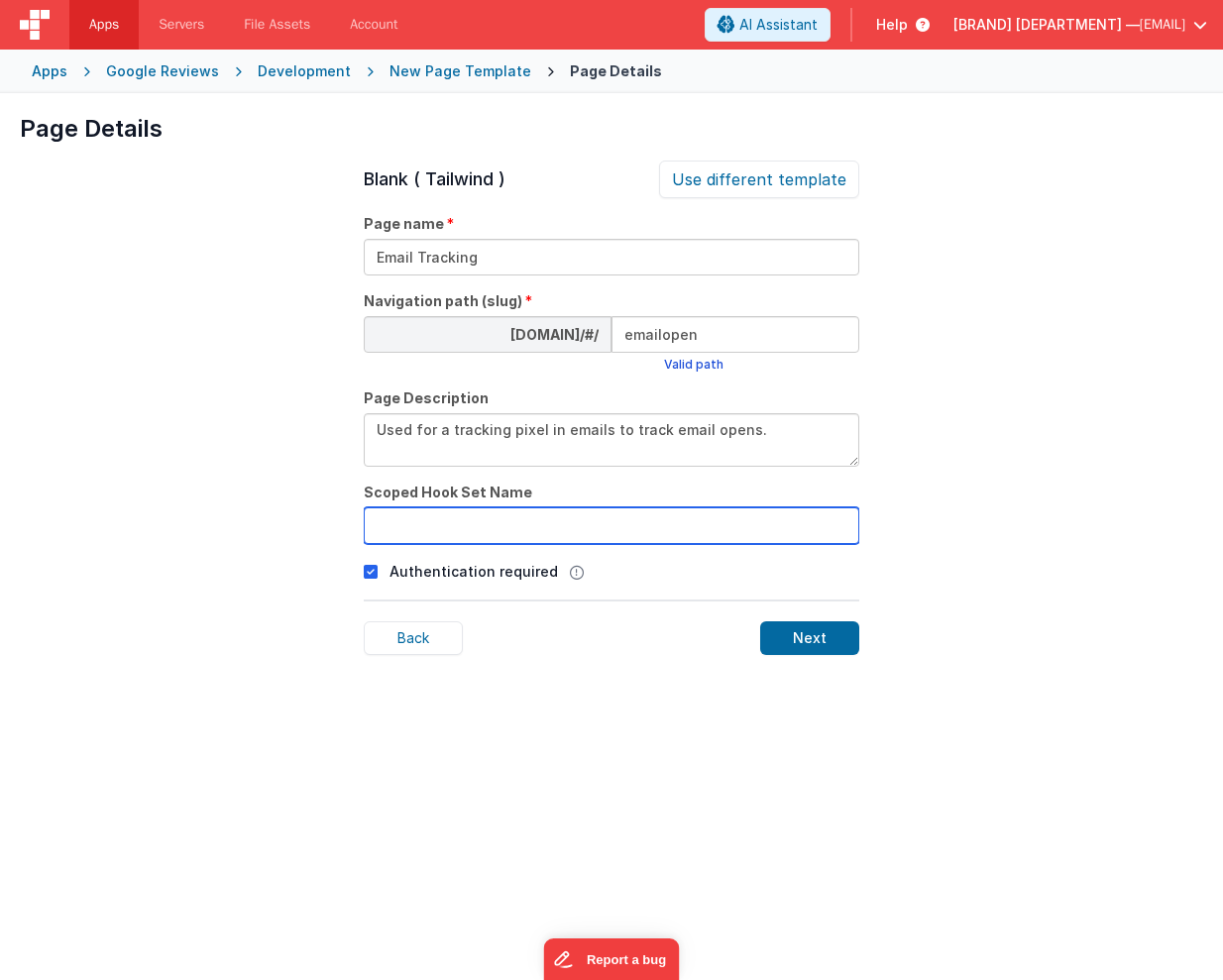 click at bounding box center (612, 525) 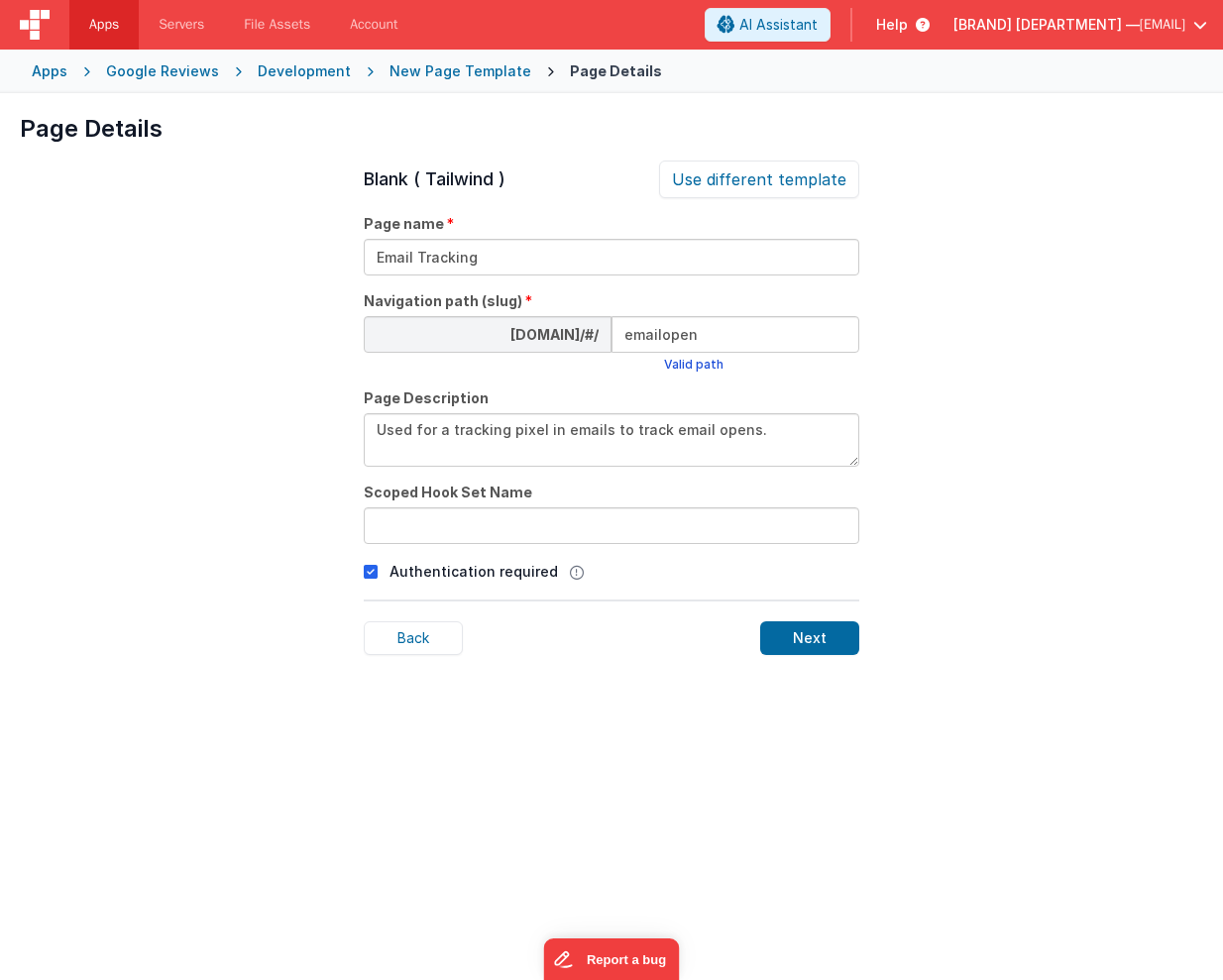 click at bounding box center [371, 572] 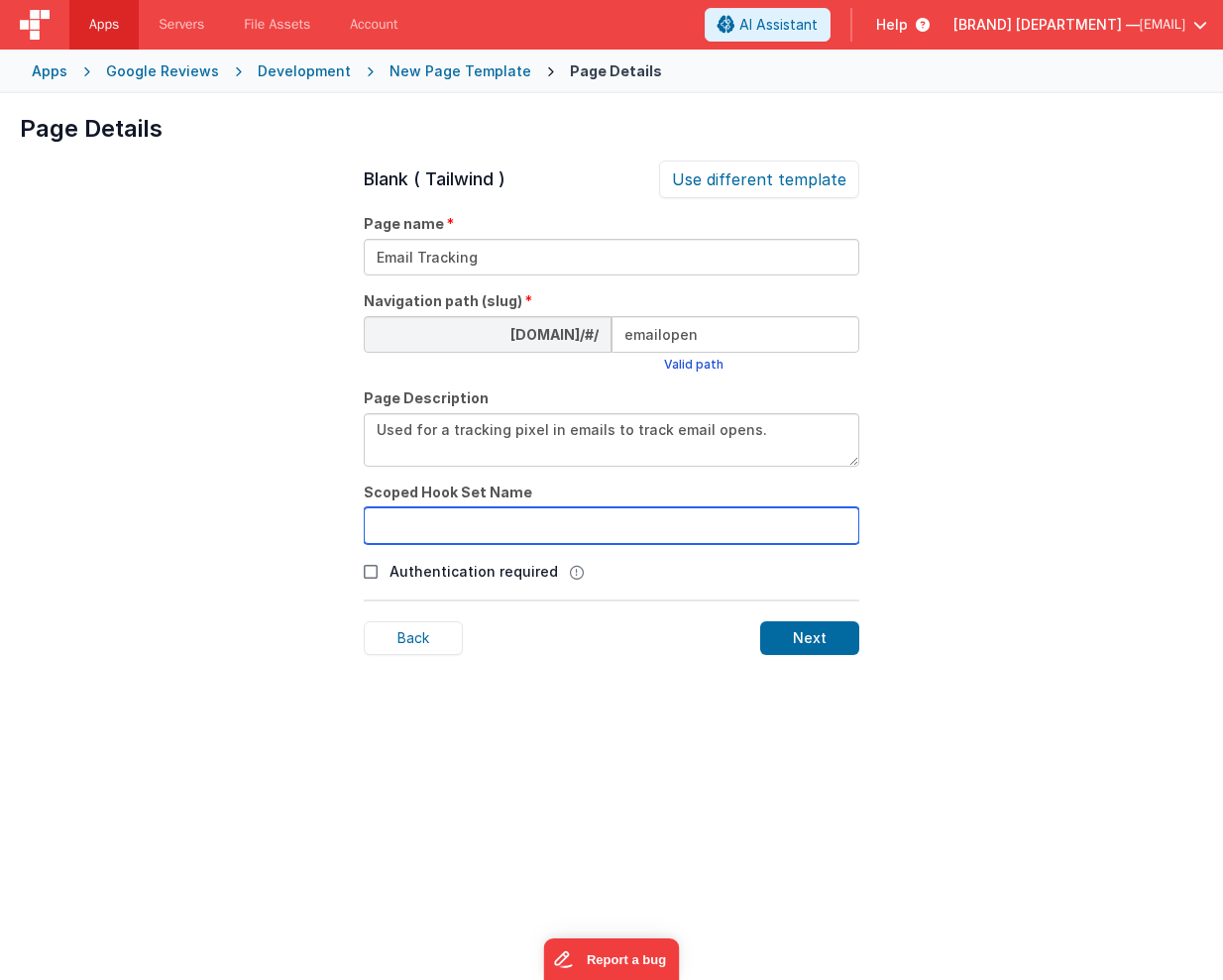 click at bounding box center (612, 525) 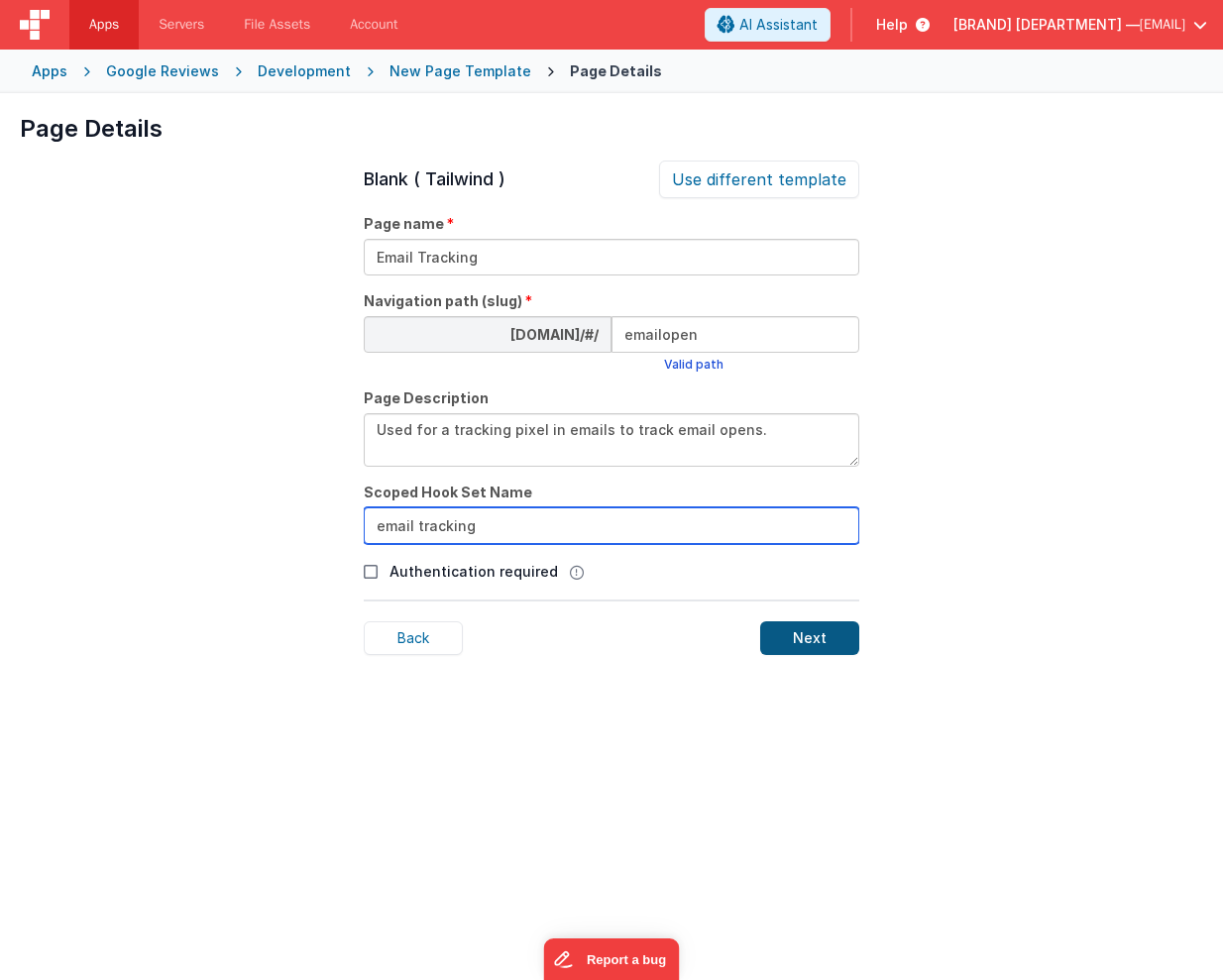 type on "email tracking" 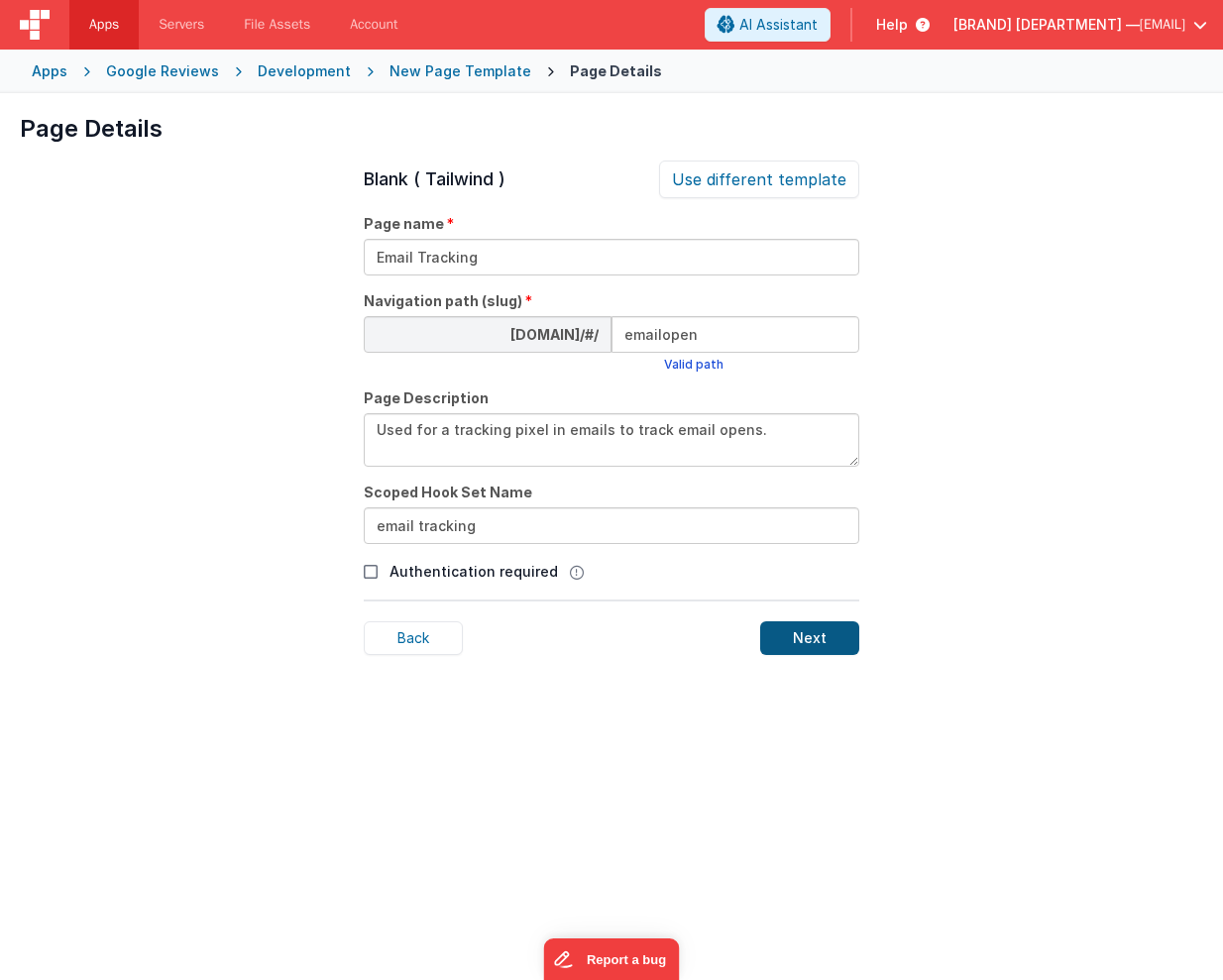 click on "Next" at bounding box center [810, 638] 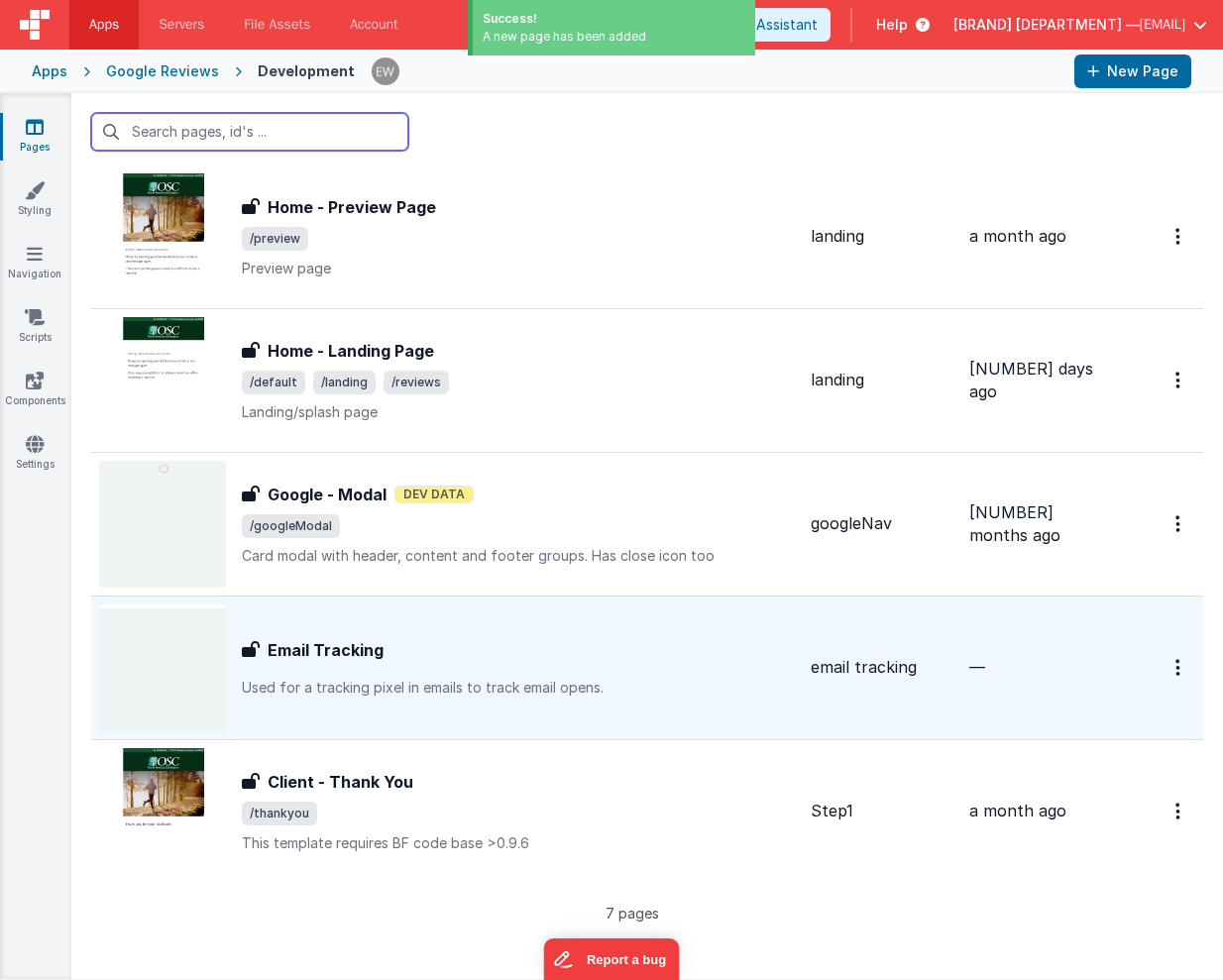 scroll, scrollTop: 333, scrollLeft: 0, axis: vertical 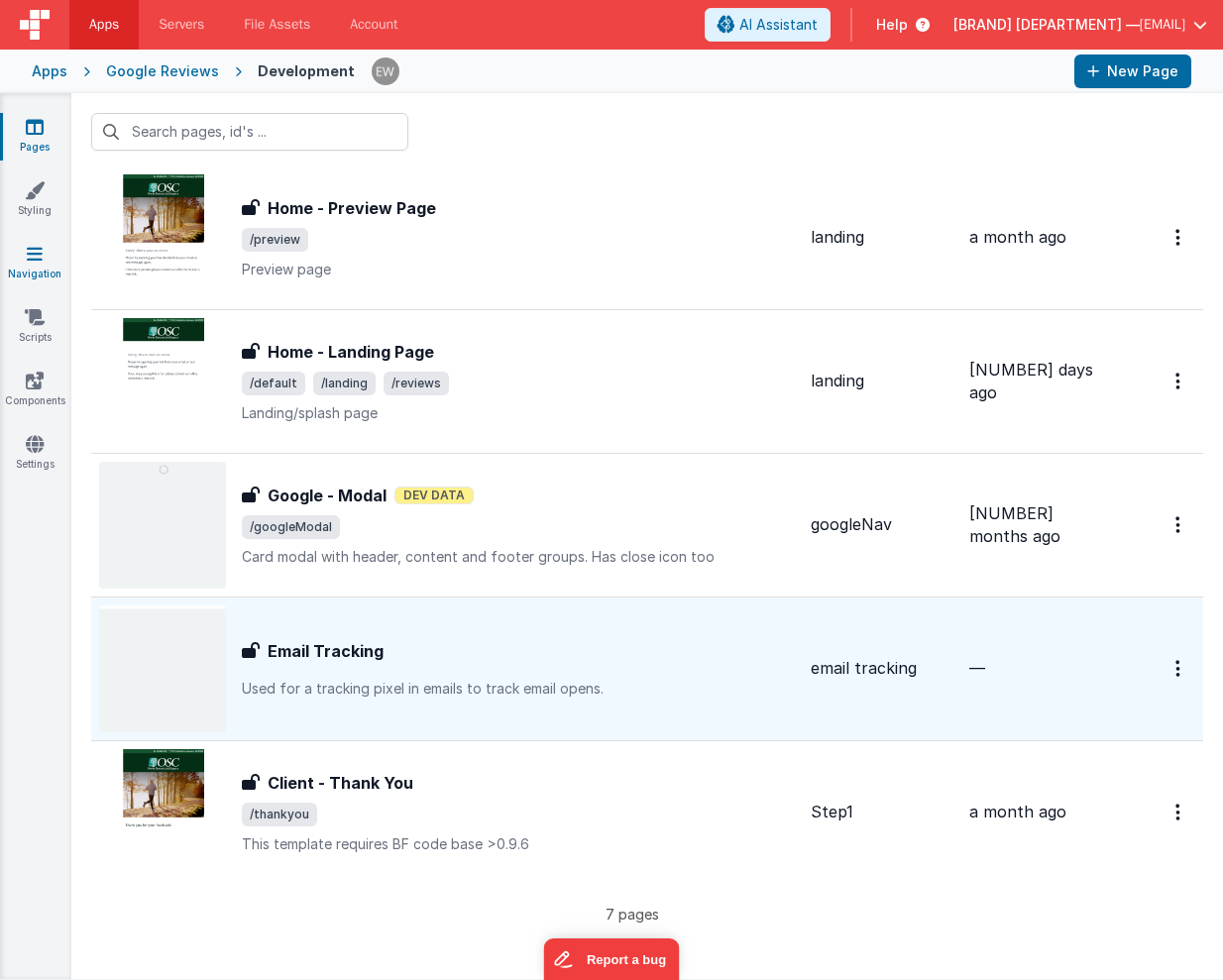 click on "Navigation" at bounding box center (35, 264) 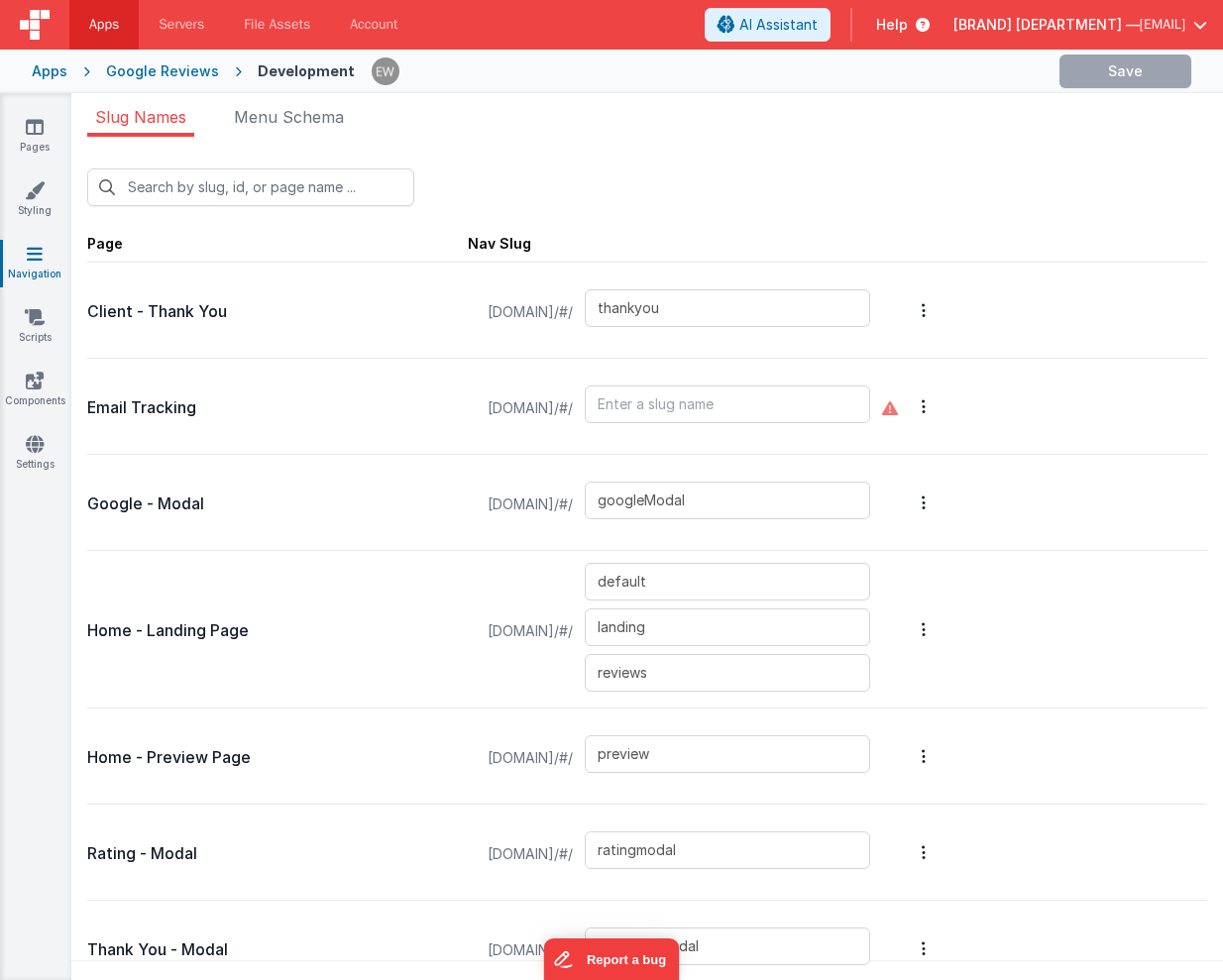 type on "emailopen" 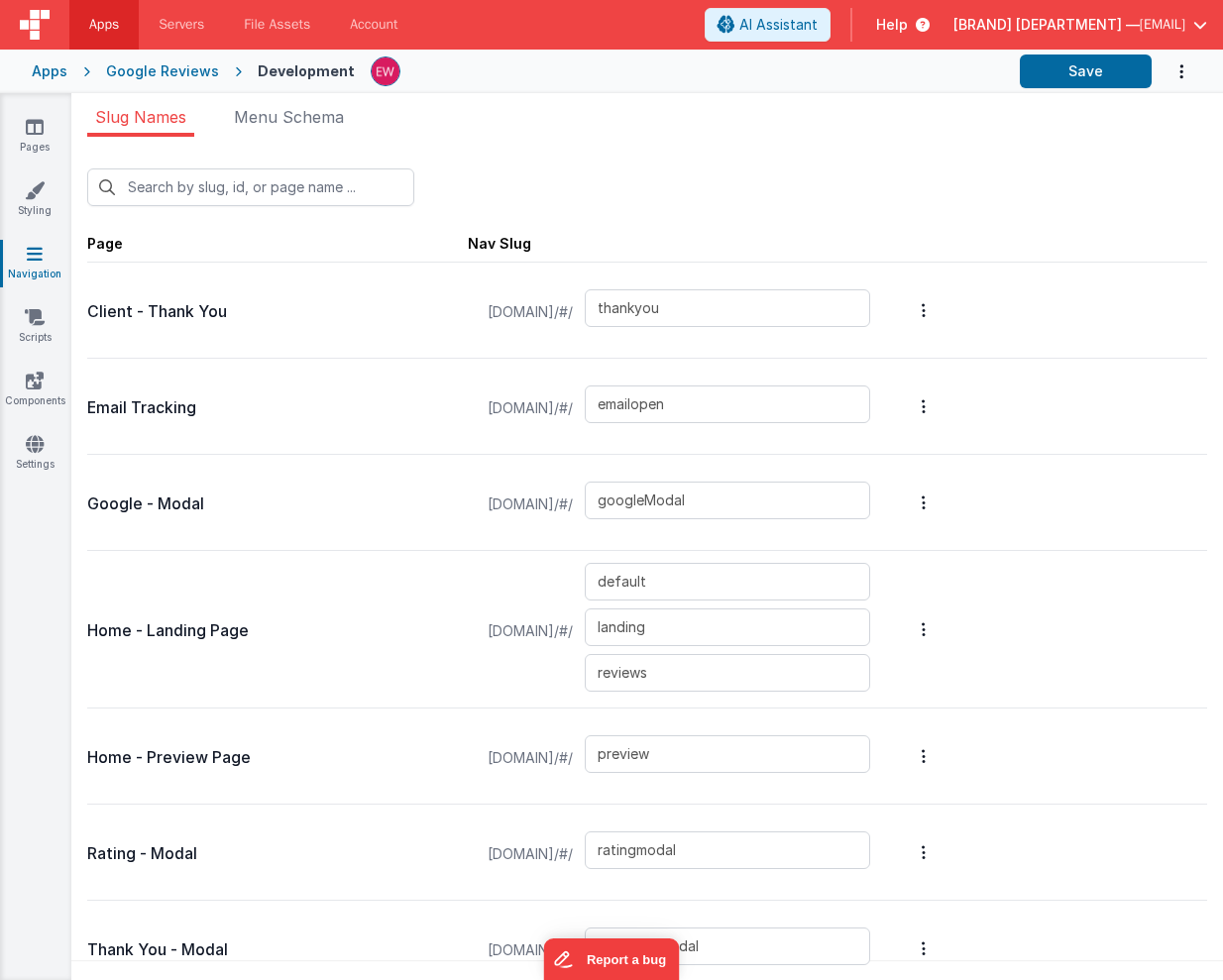 scroll, scrollTop: 0, scrollLeft: 0, axis: both 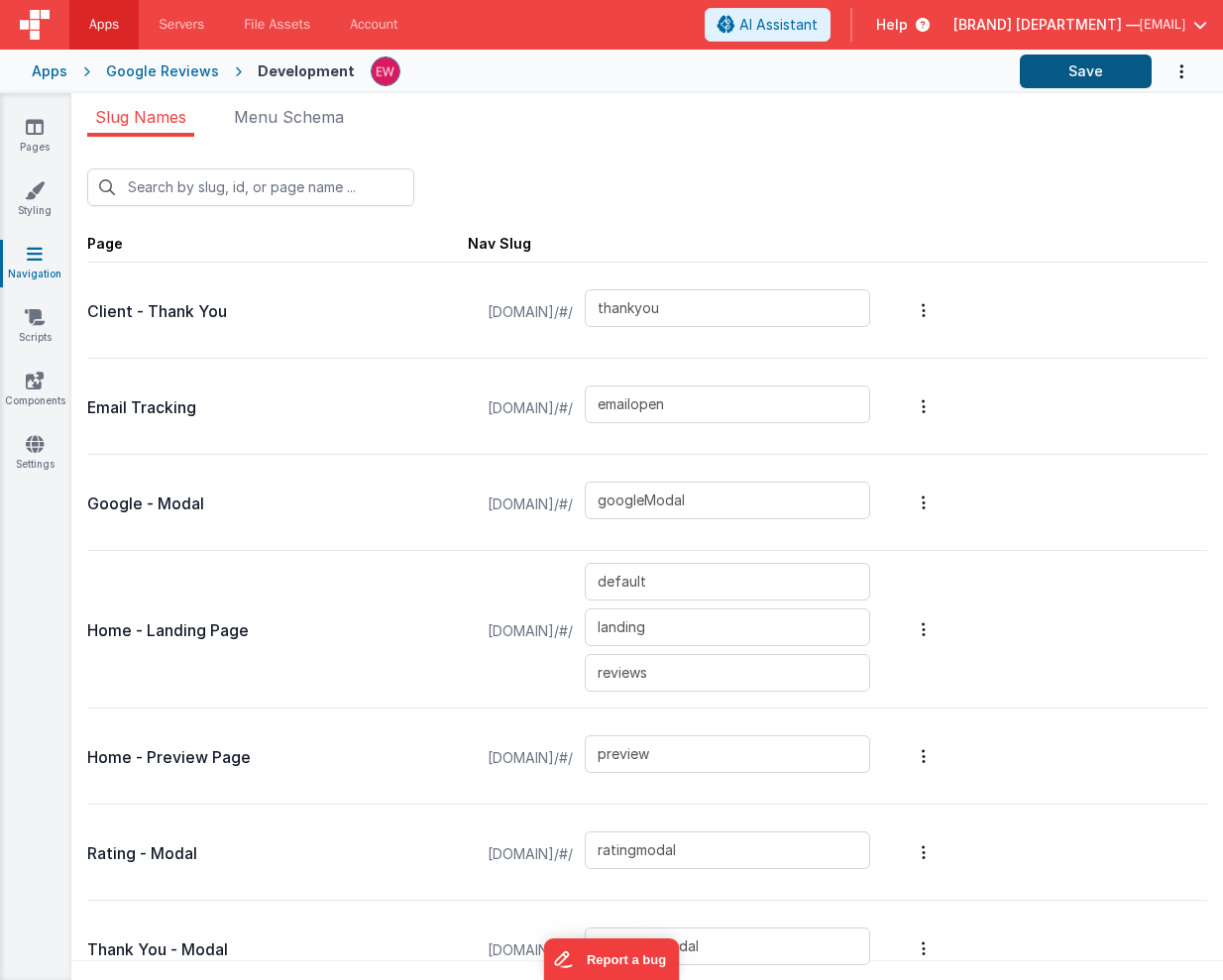 click on "Save" at bounding box center [1085, 71] 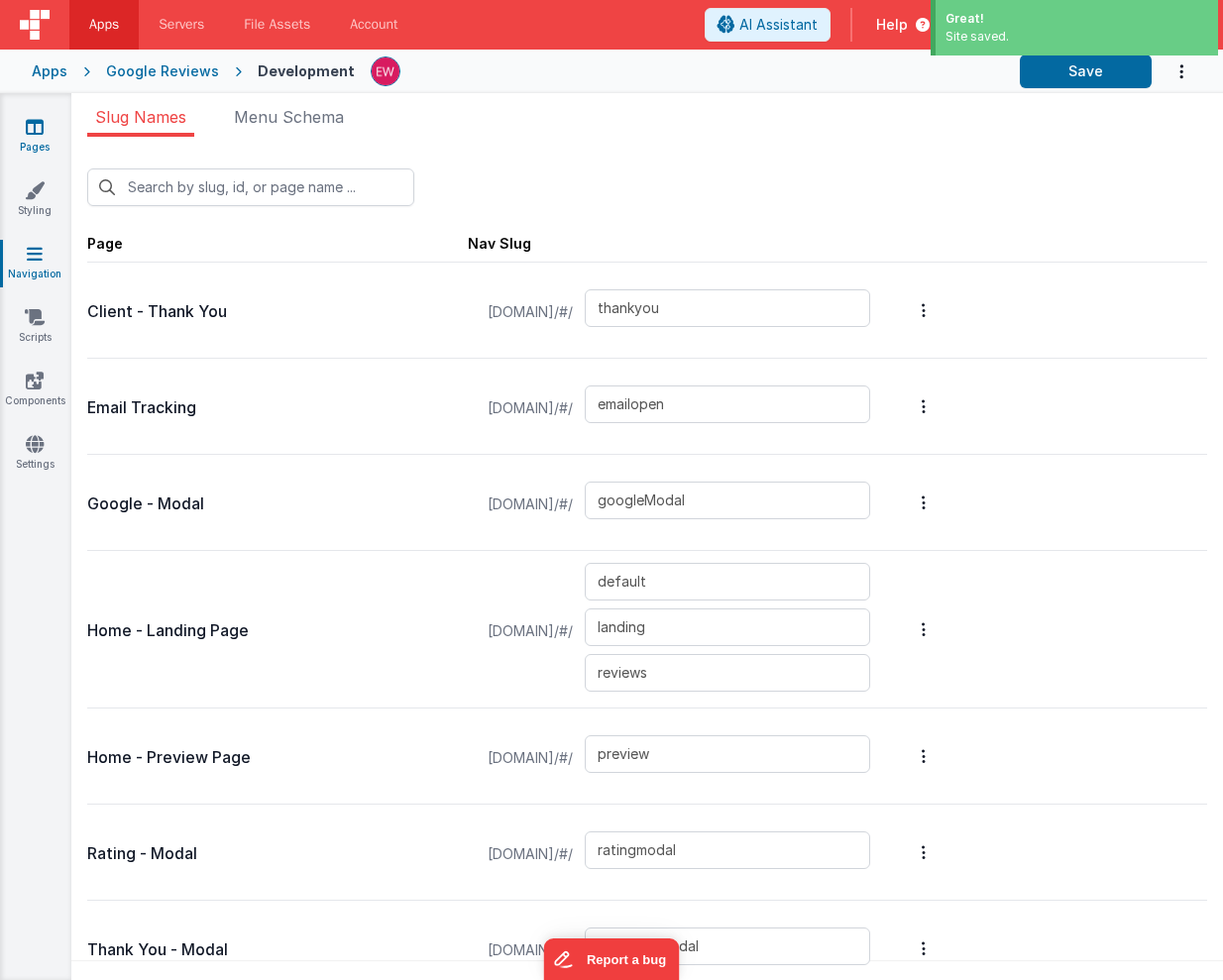 click on "Pages" at bounding box center [35, 137] 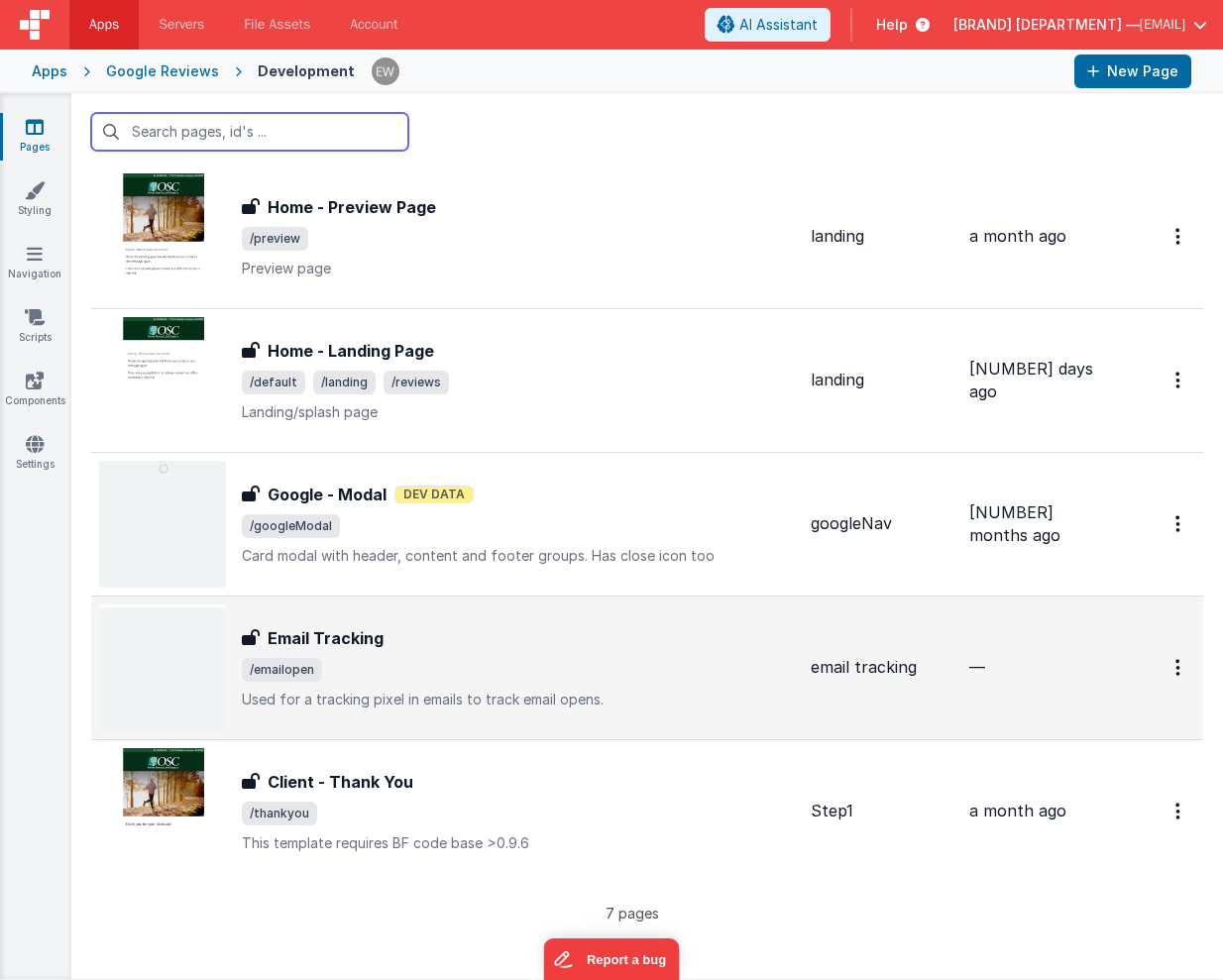 scroll, scrollTop: 333, scrollLeft: 0, axis: vertical 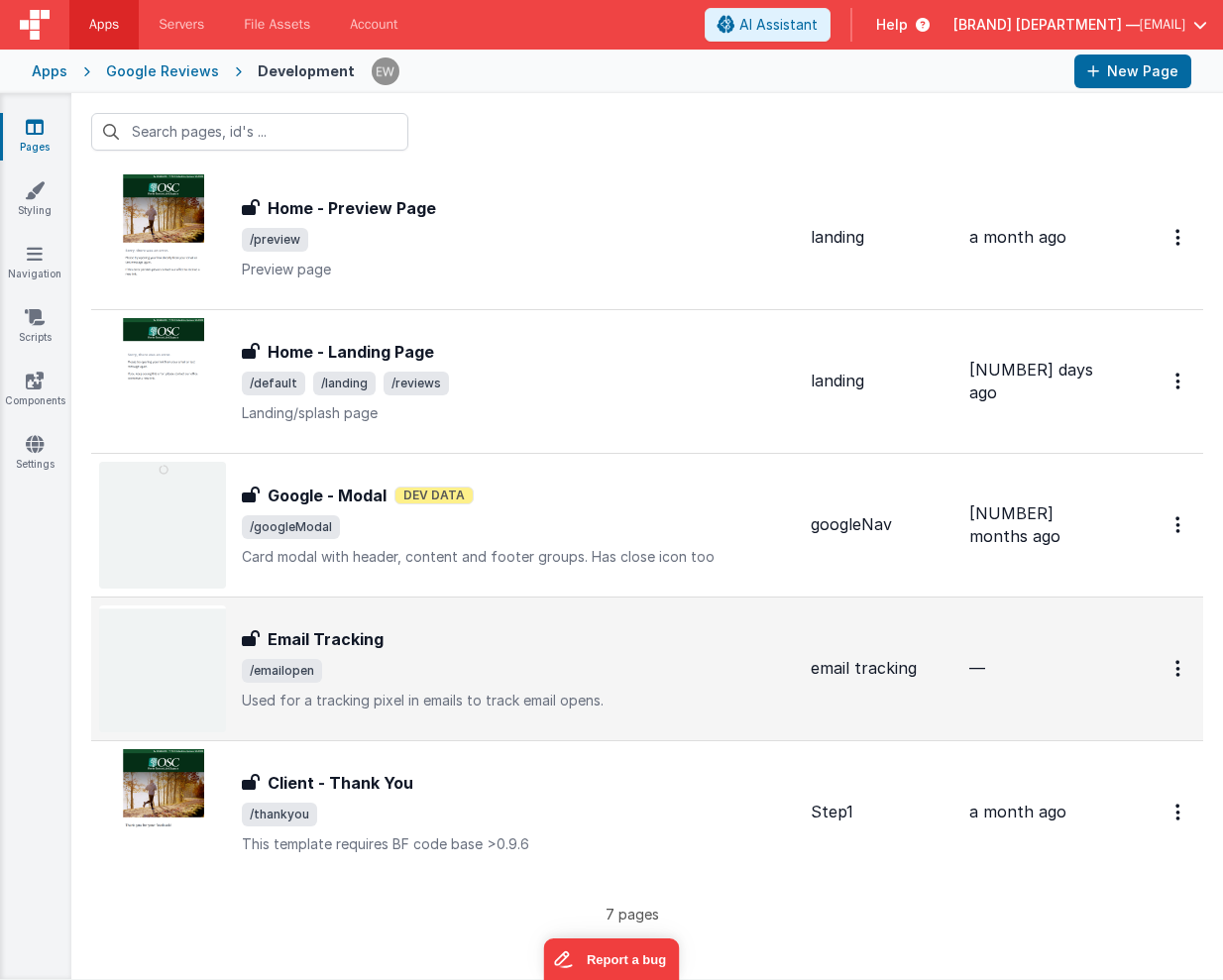 click on "Email Tracking" at bounding box center [325, 639] 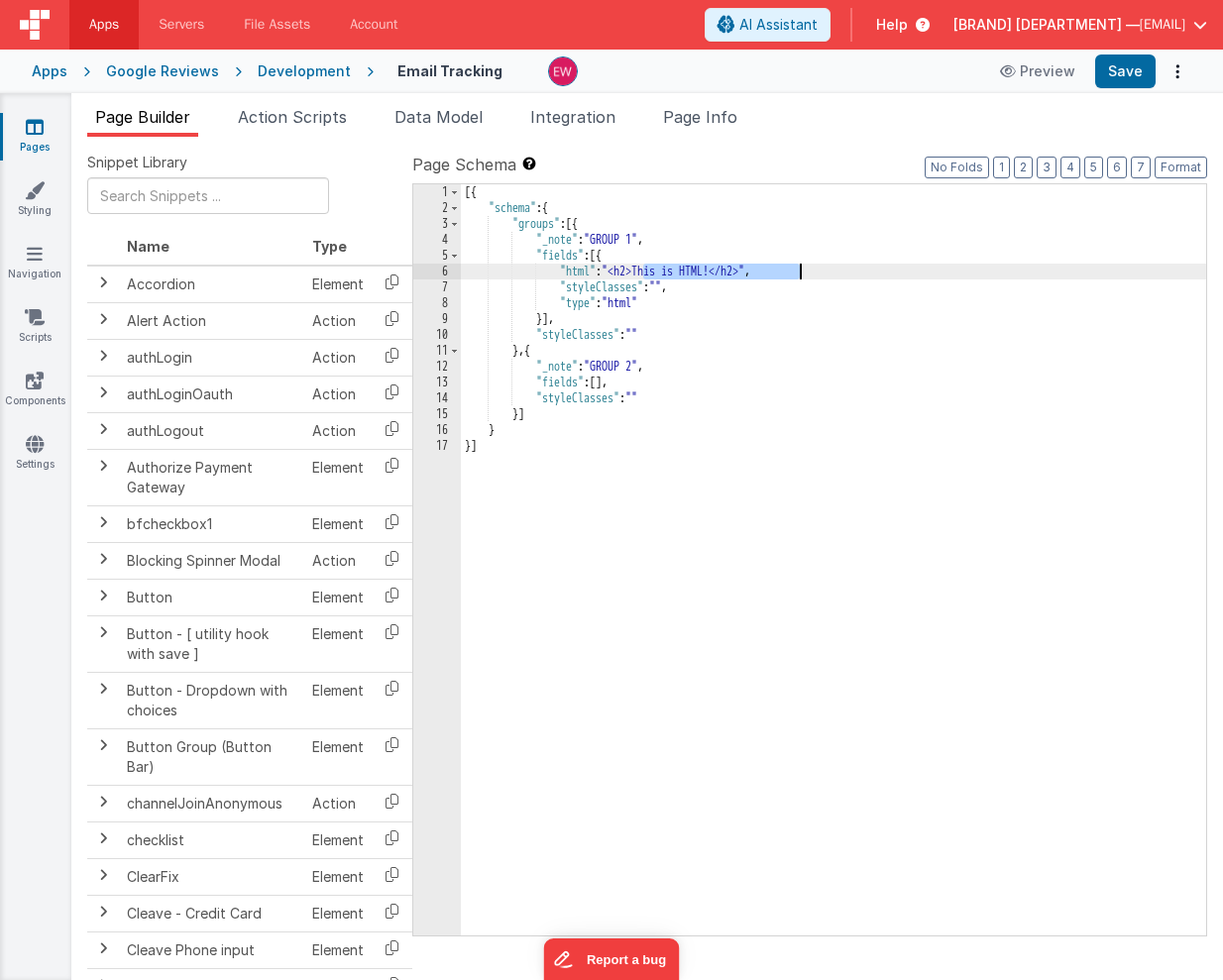 drag, startPoint x: 644, startPoint y: 270, endPoint x: 800, endPoint y: 269, distance: 156.00321 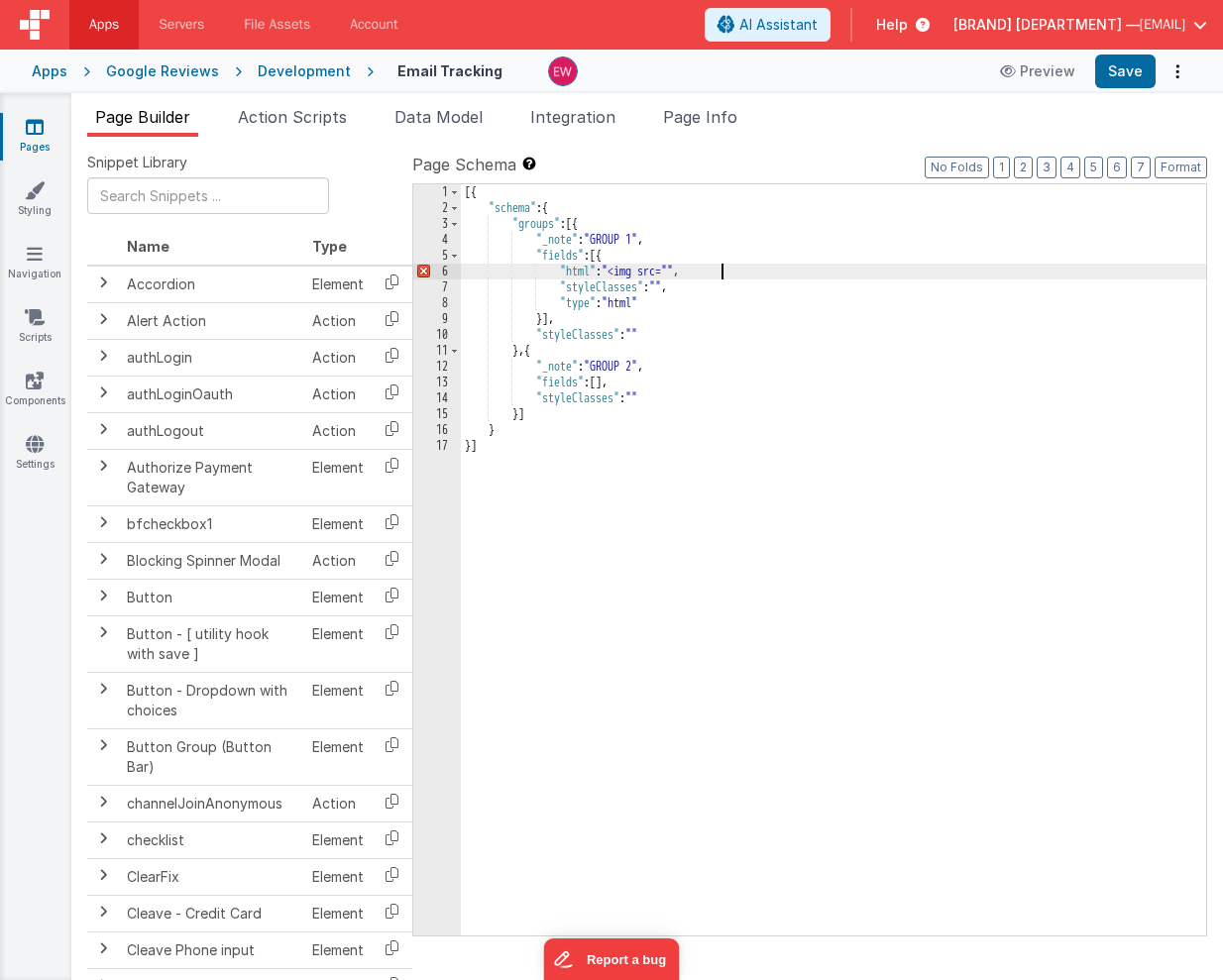 type 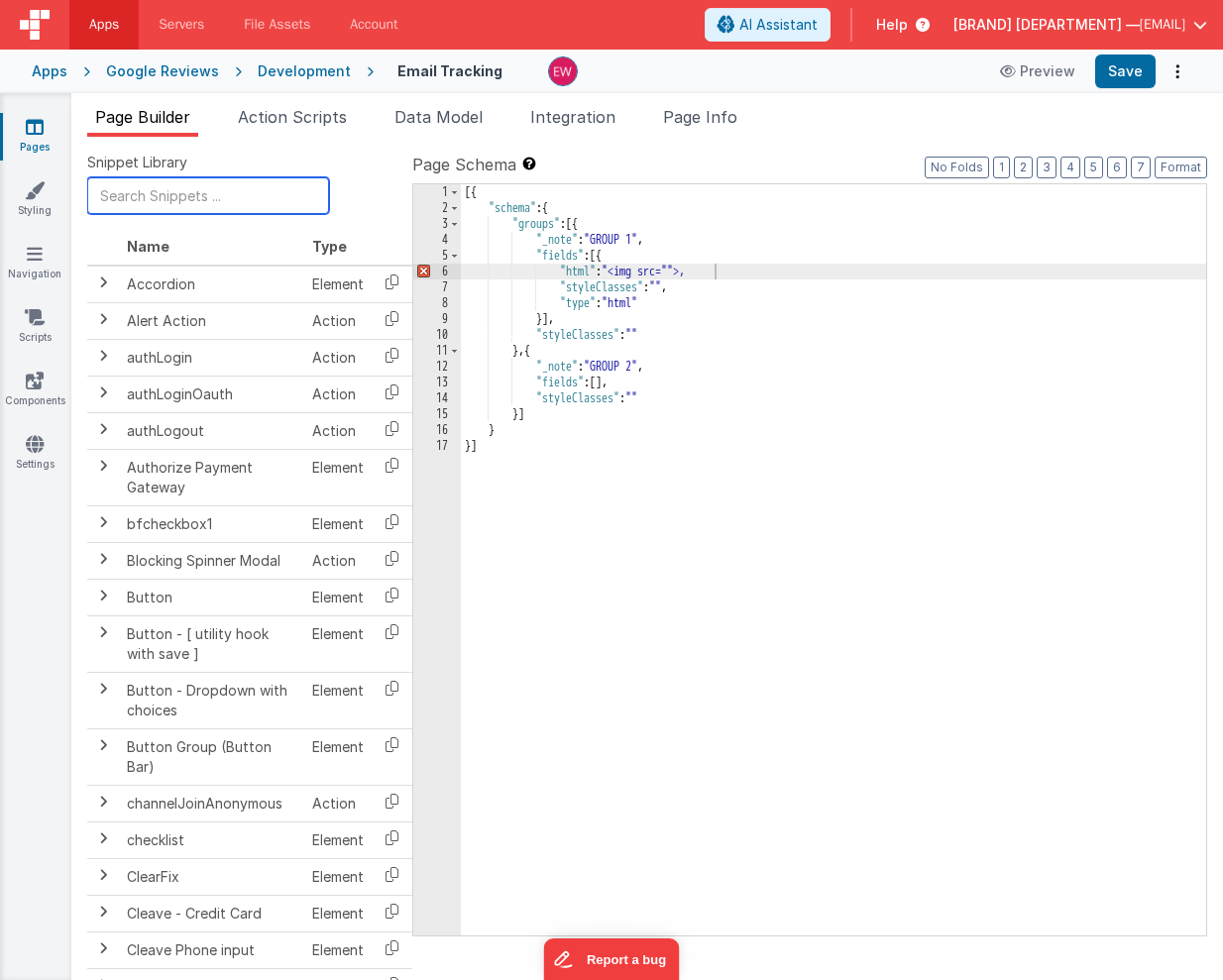 click at bounding box center (208, 195) 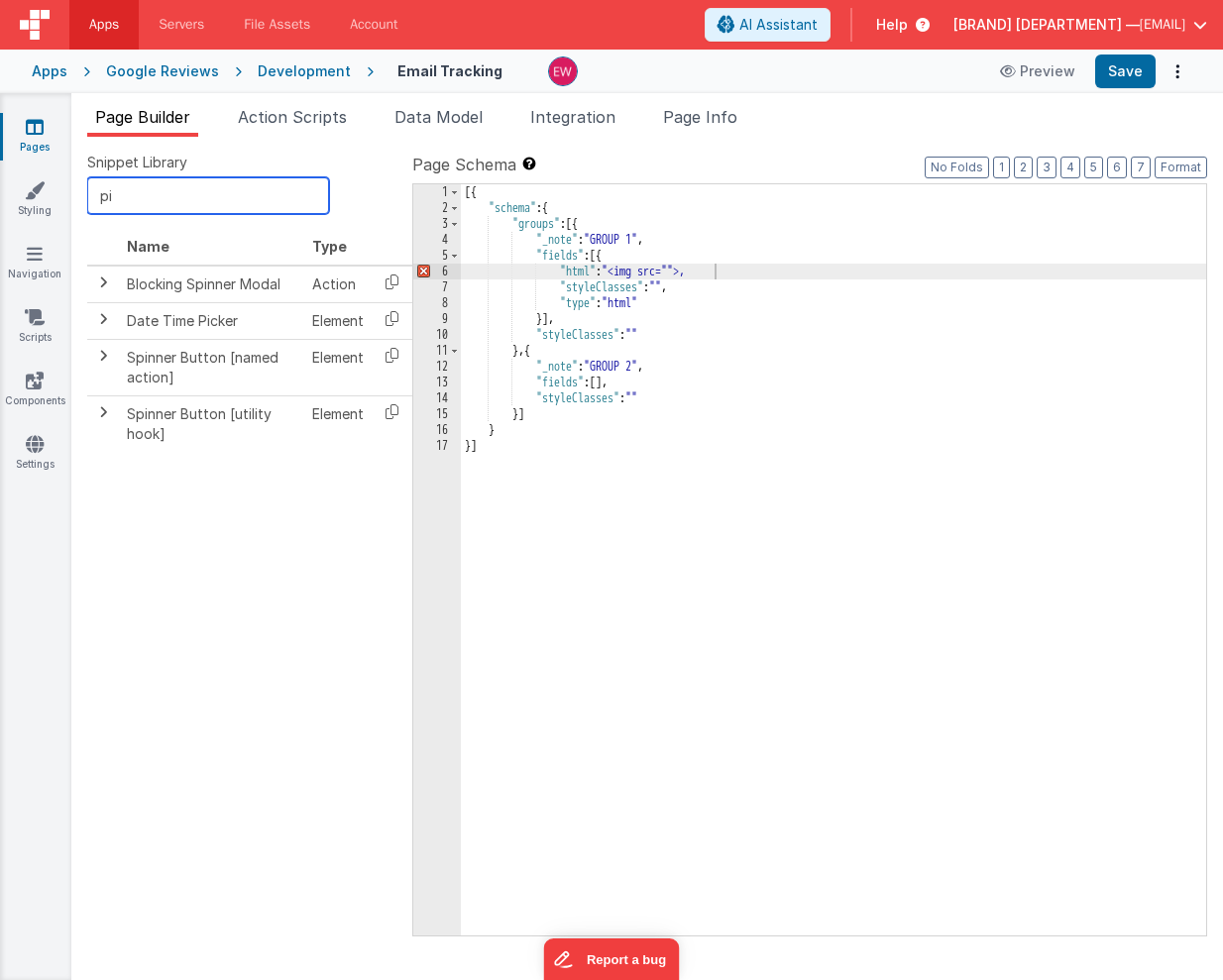 type on "p" 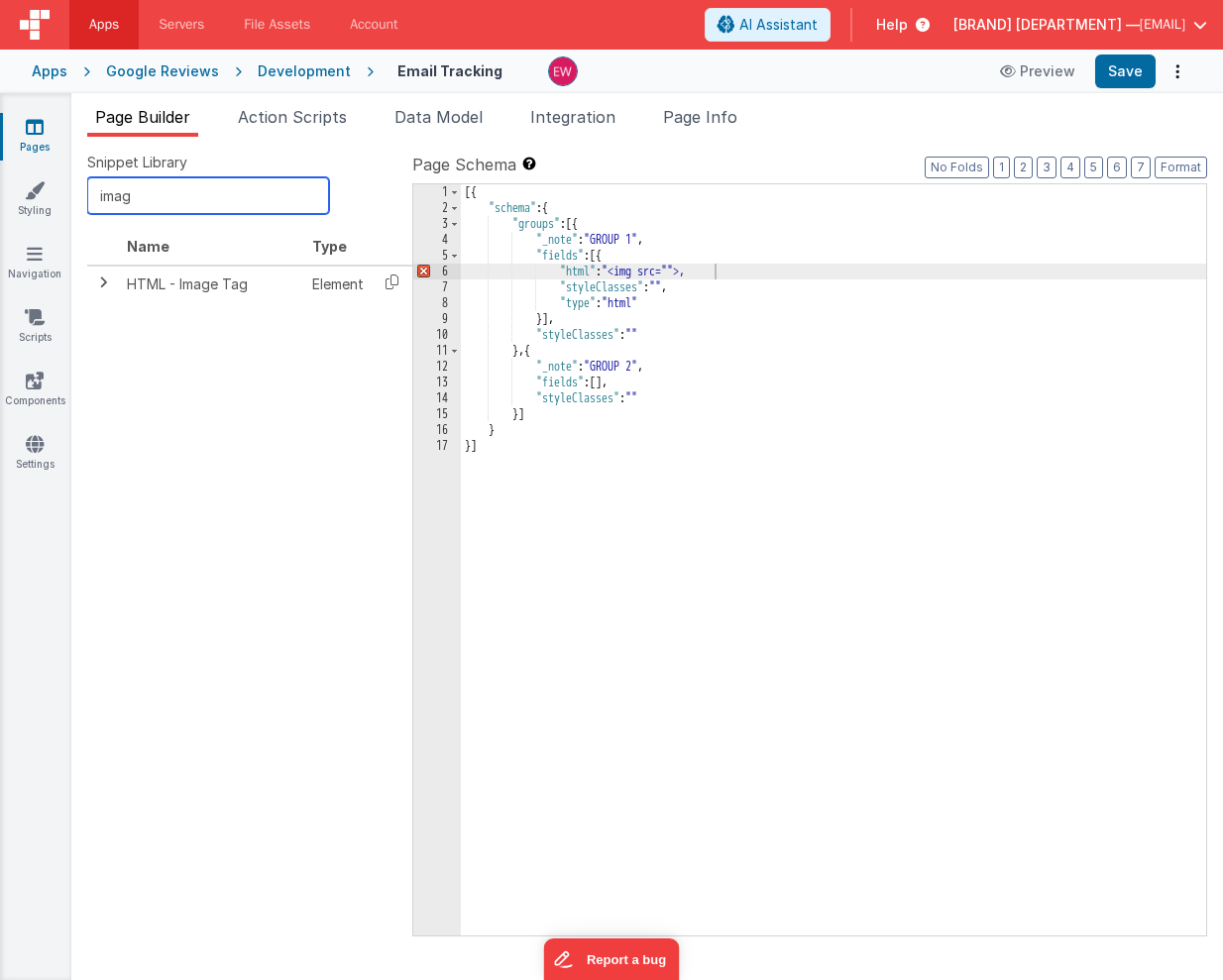 type on "image" 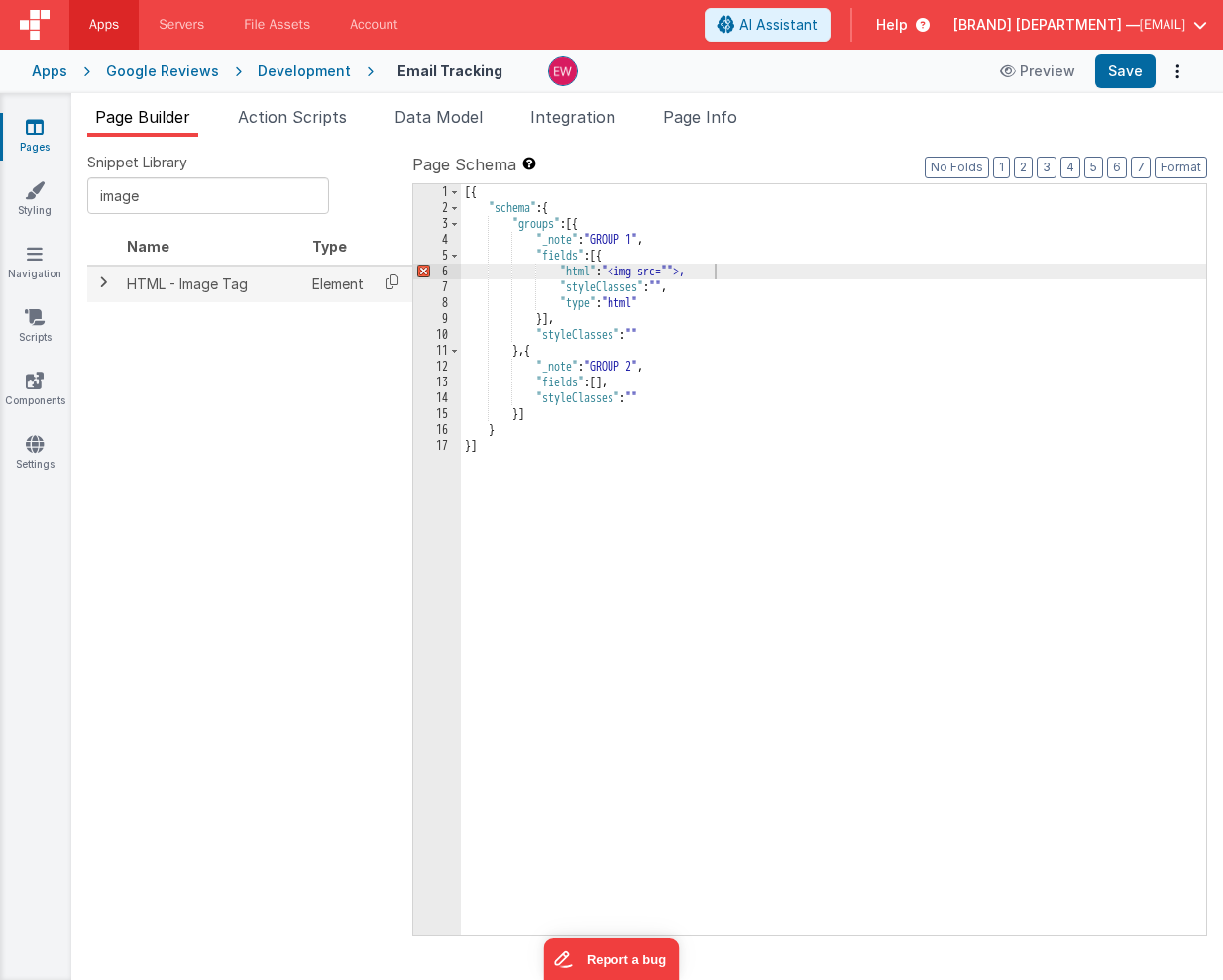 drag, startPoint x: 183, startPoint y: 194, endPoint x: 99, endPoint y: 285, distance: 123.84264 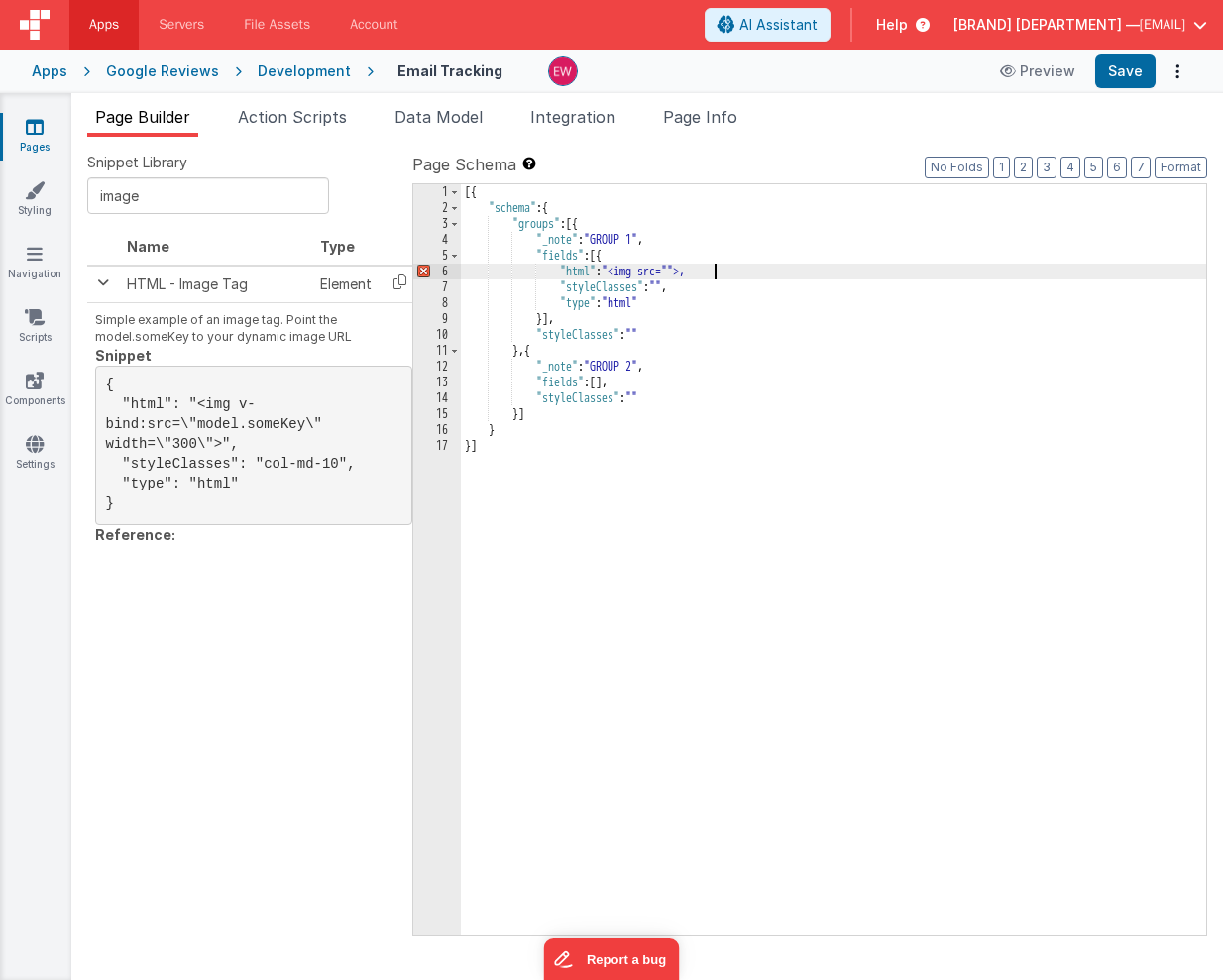 click on "[{      "schema" :  {           "groups" :  [{                "_note" :  "GROUP 1" ,                "fields" :  [{                     "html" :  "<img src="">,                     "styleClasses" :  "" ,                     "type" :  "html"                }] ,                "styleClasses" :  ""           } ,  {                "_note" :  "GROUP 2" ,                "fields" :  [ ] ,                "styleClasses" :  ""           }]      } }]" at bounding box center [834, 576] 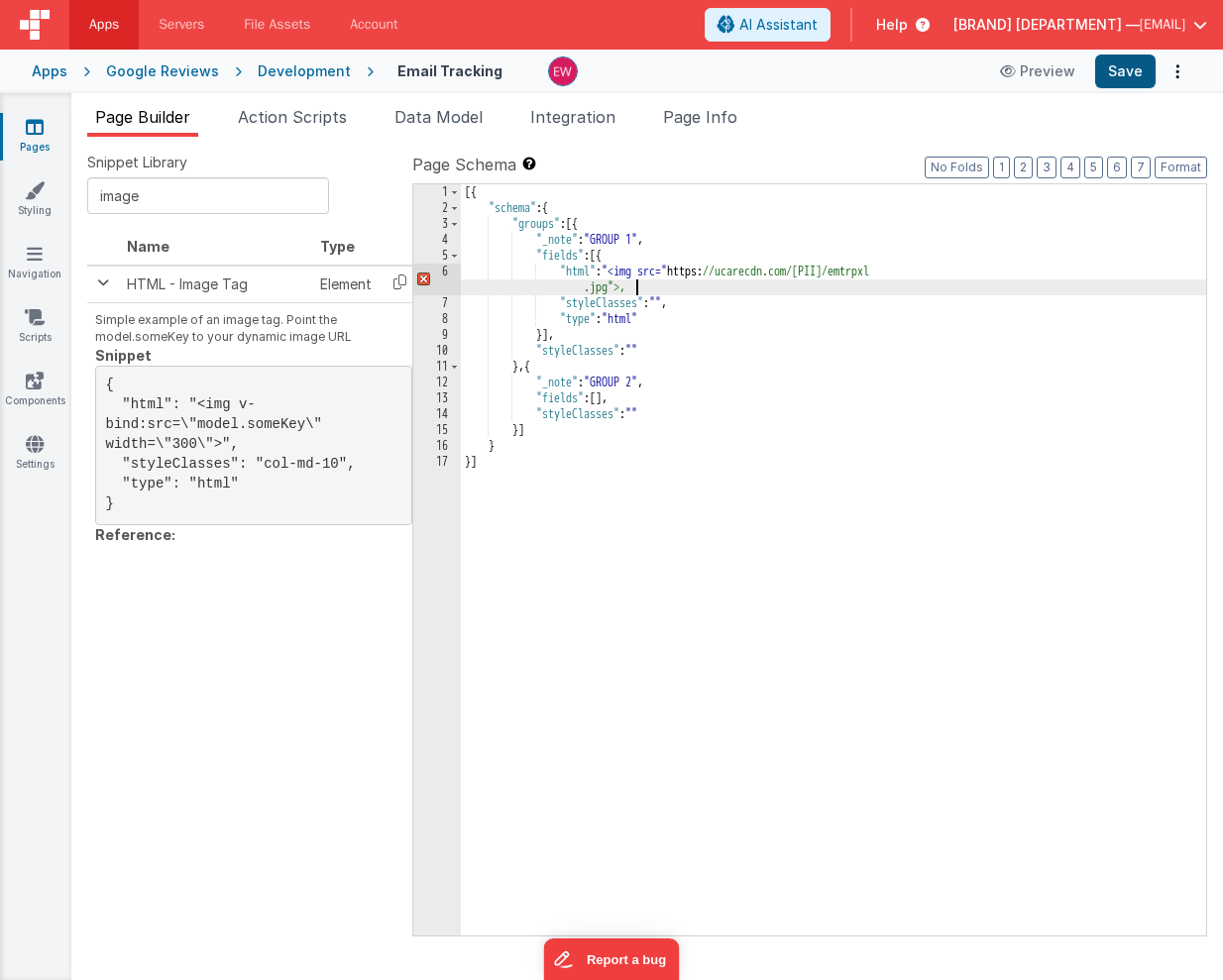 click on "Save" at bounding box center (1125, 71) 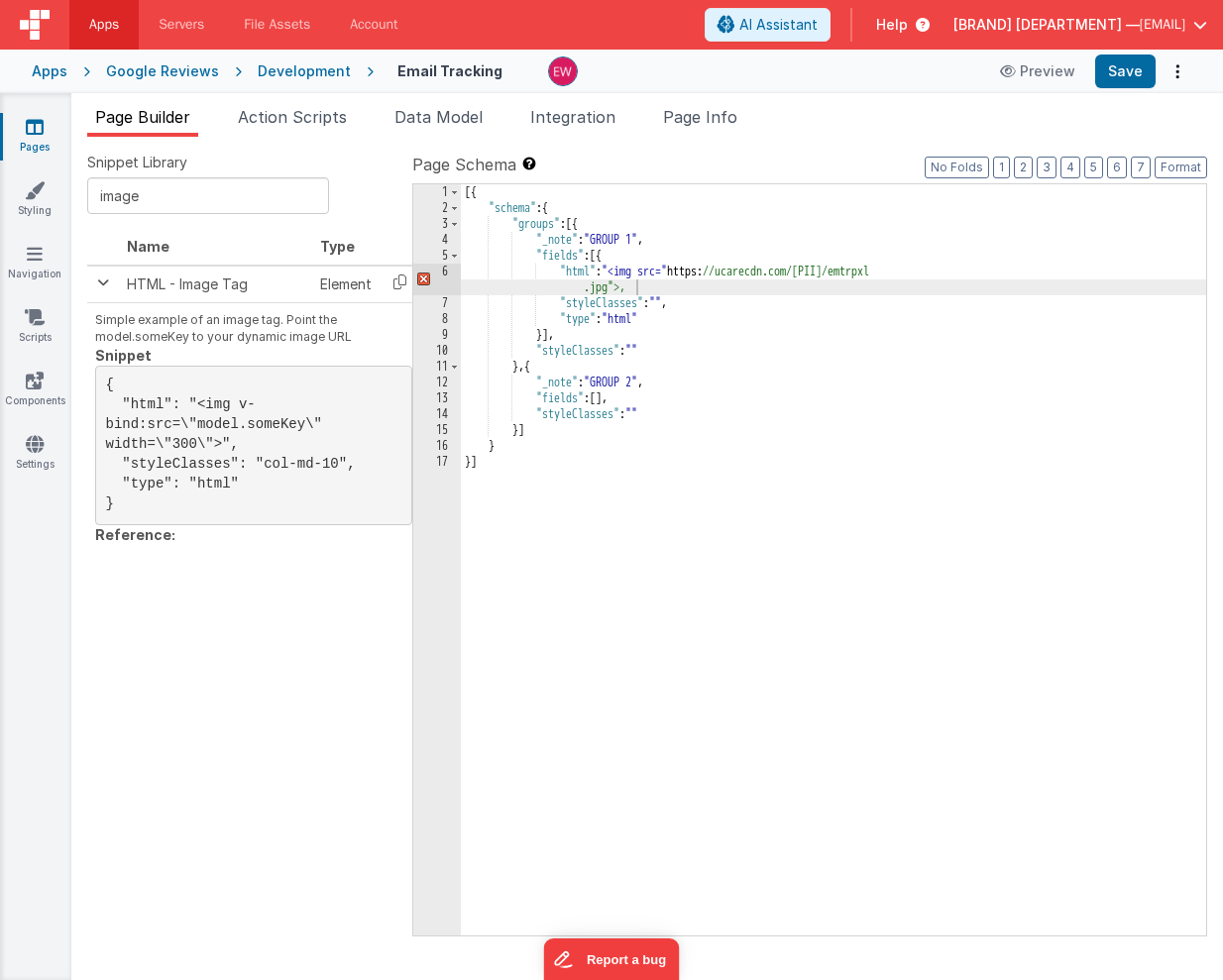 click on "Development" at bounding box center [304, 71] 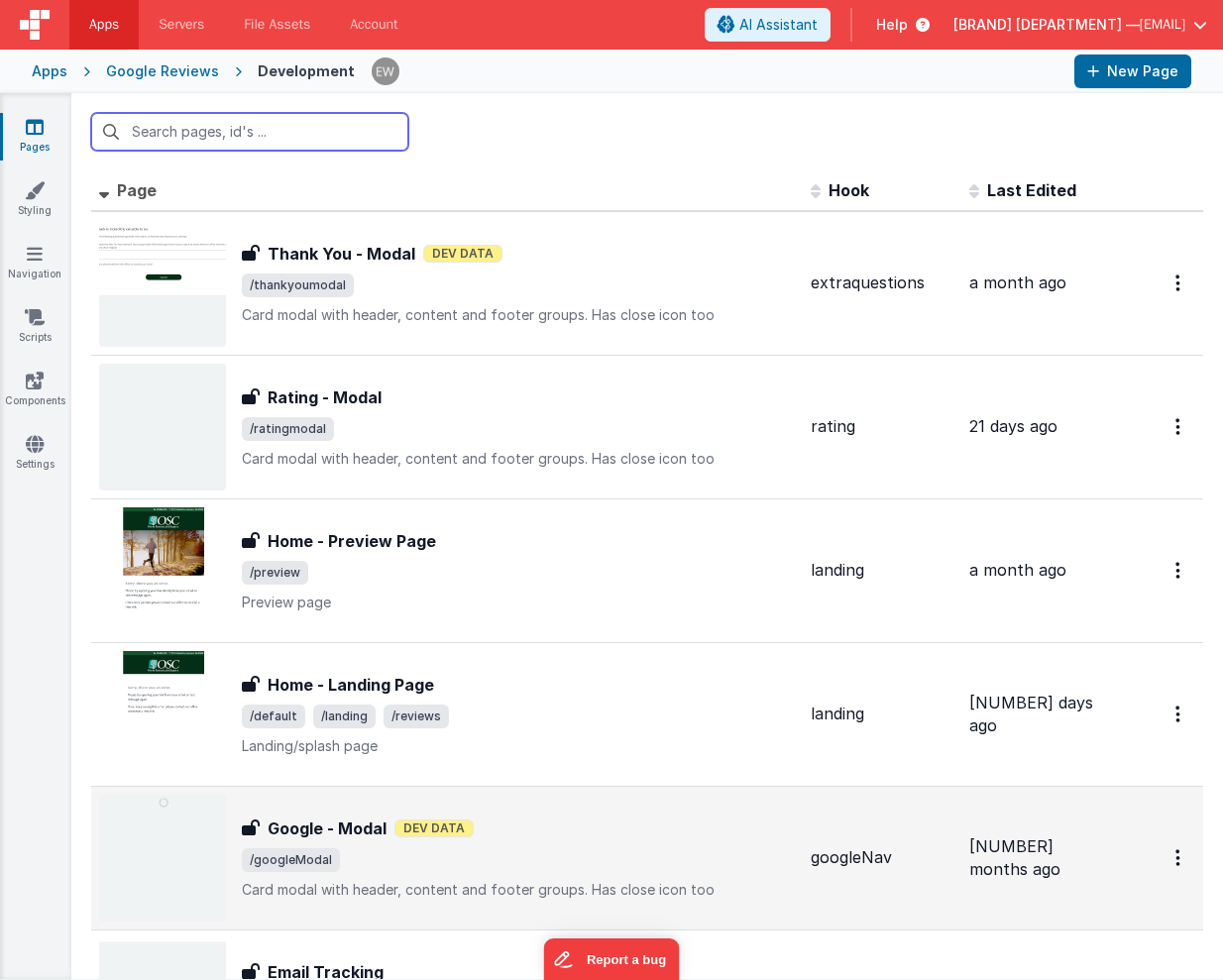 scroll, scrollTop: 0, scrollLeft: 0, axis: both 